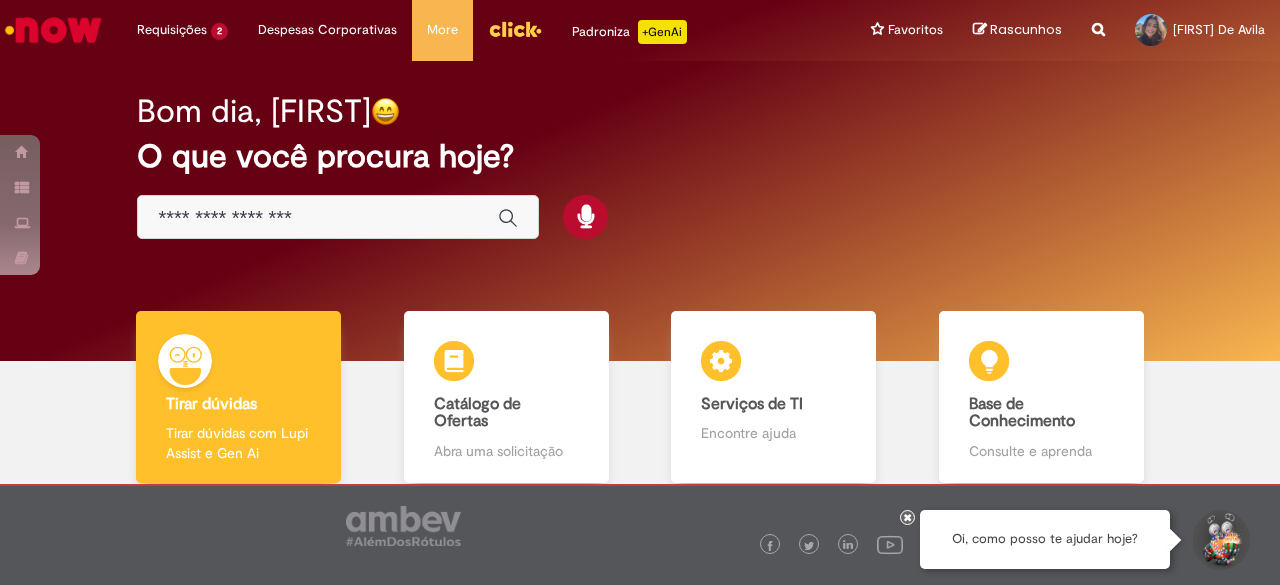 scroll, scrollTop: 0, scrollLeft: 0, axis: both 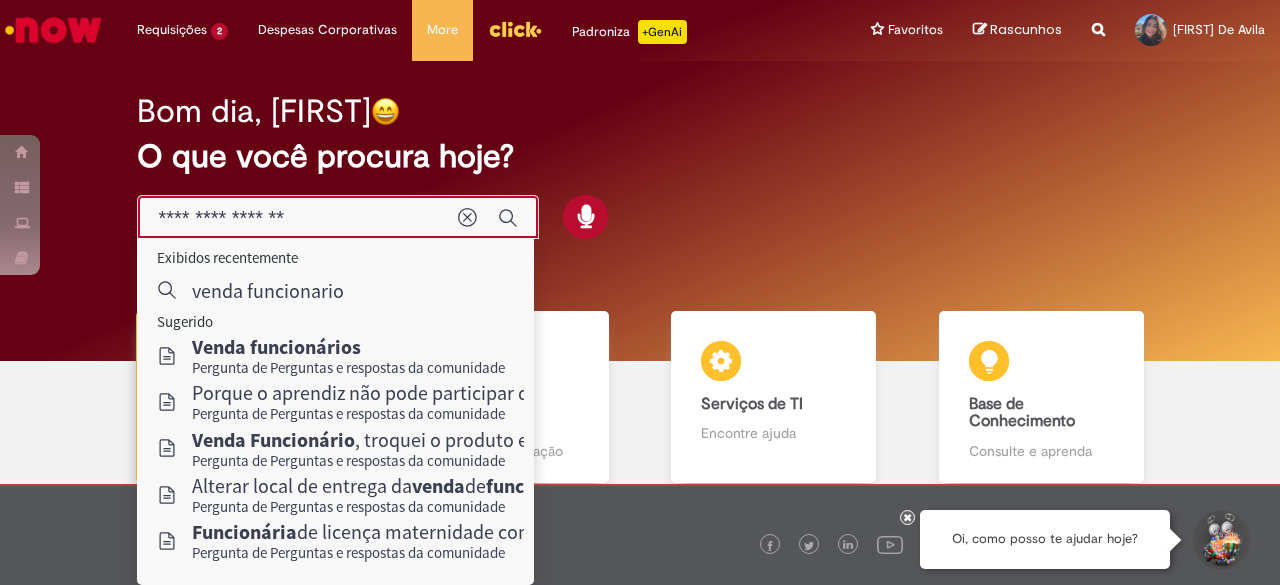 type on "**********" 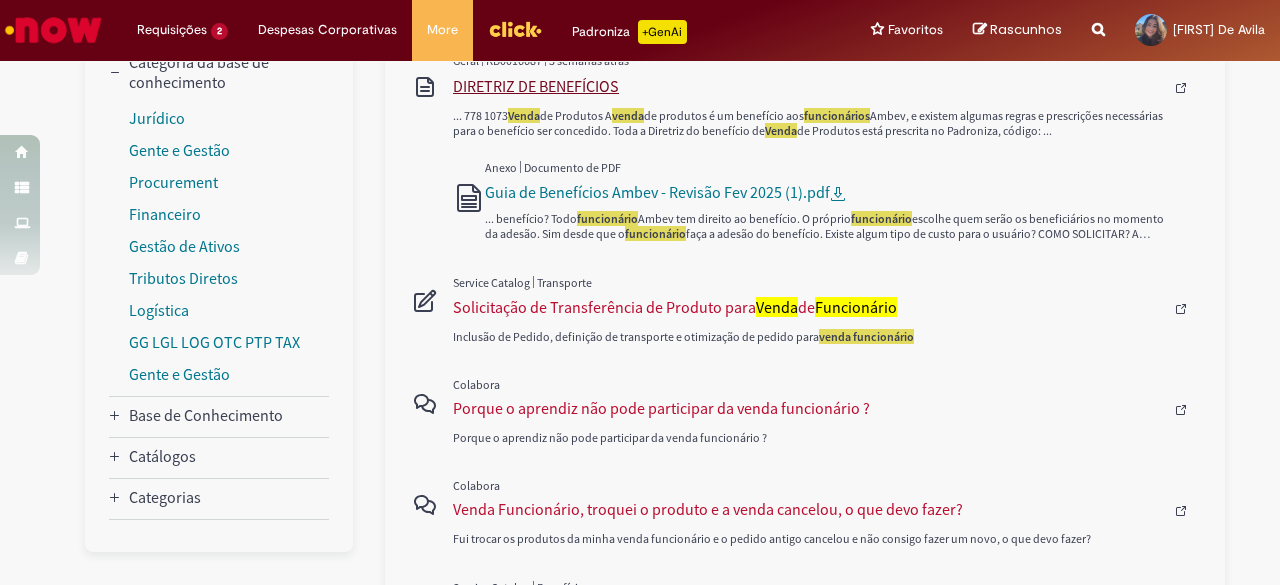 scroll, scrollTop: 325, scrollLeft: 0, axis: vertical 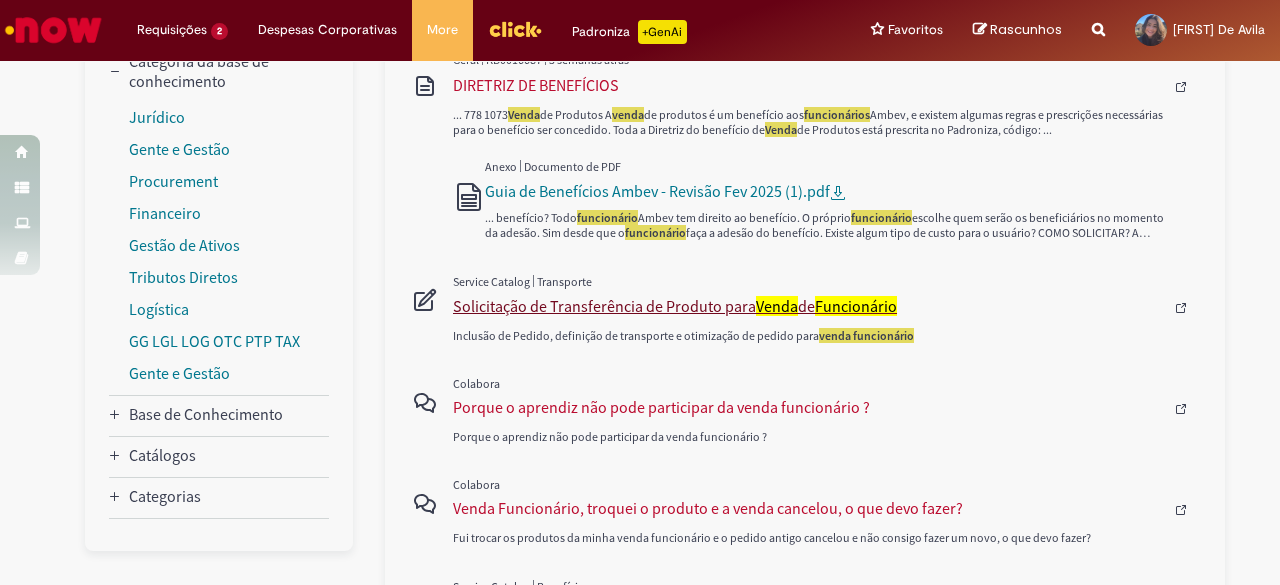 click on "Solicitação de Transferência de Produto para  Venda  de  Funcionário" at bounding box center [808, 306] 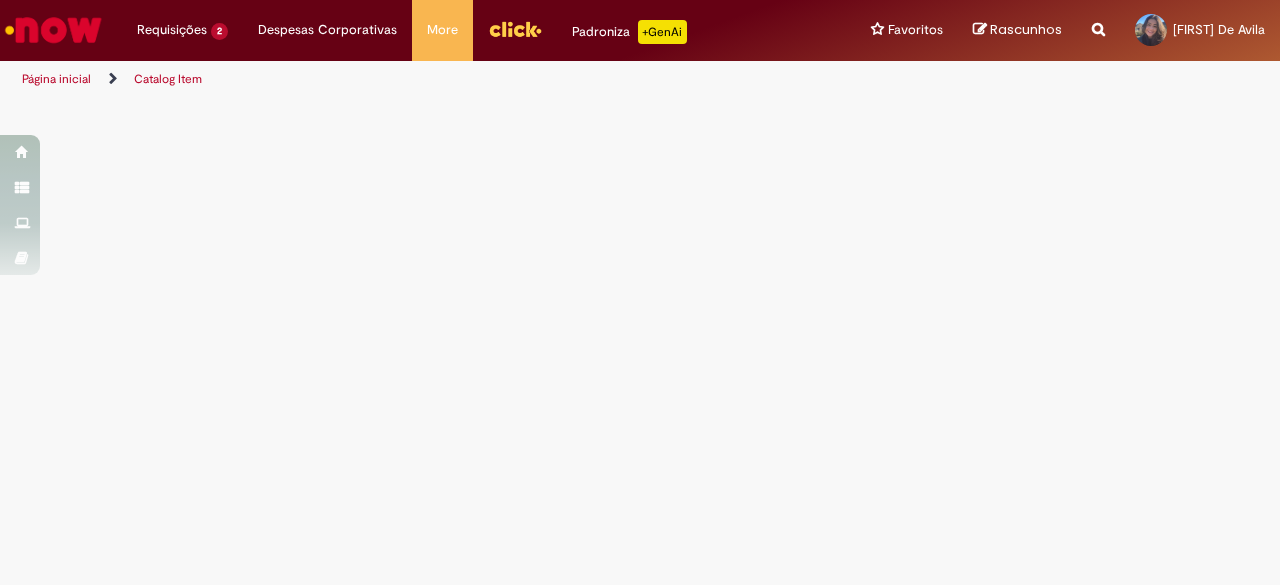 scroll, scrollTop: 0, scrollLeft: 0, axis: both 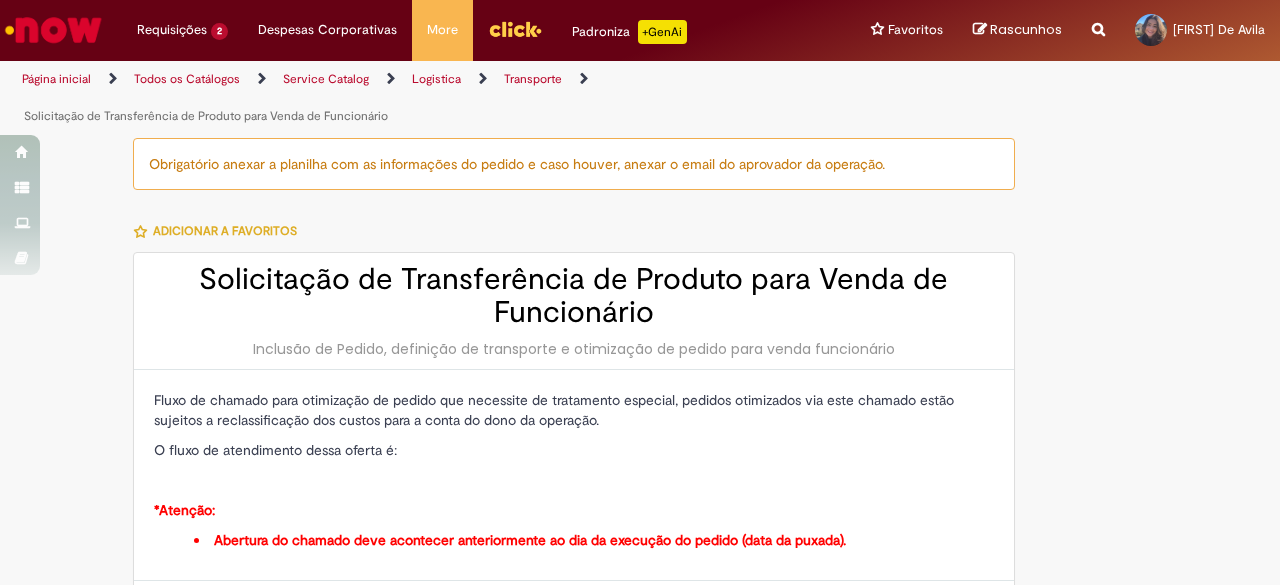 type on "********" 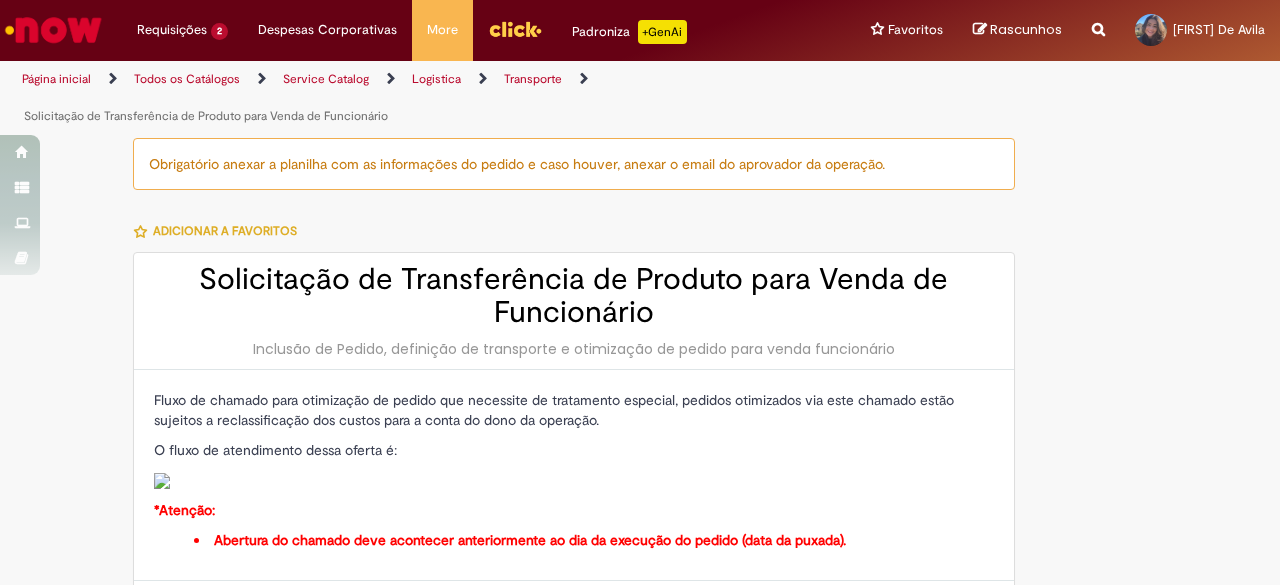 type on "**********" 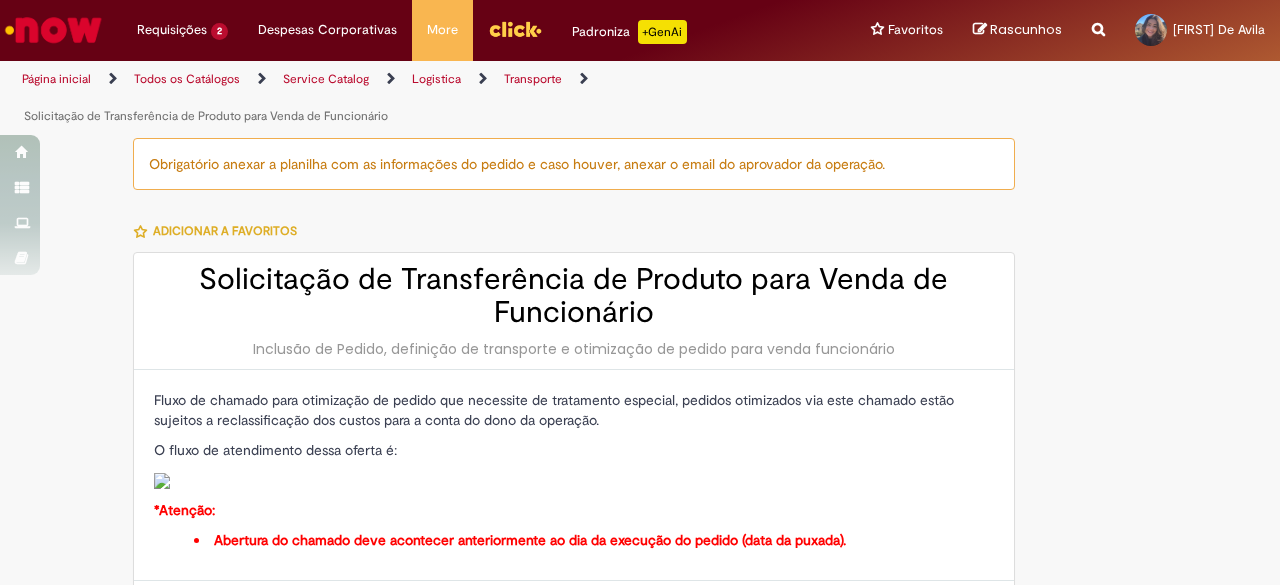 click at bounding box center [53, 30] 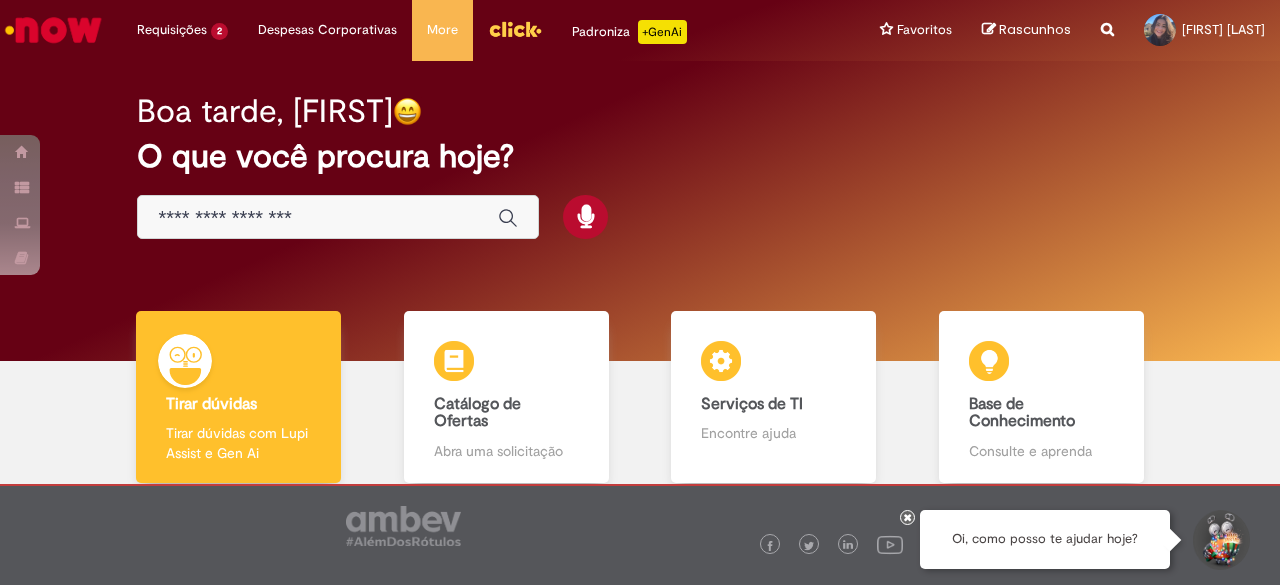 scroll, scrollTop: 0, scrollLeft: 0, axis: both 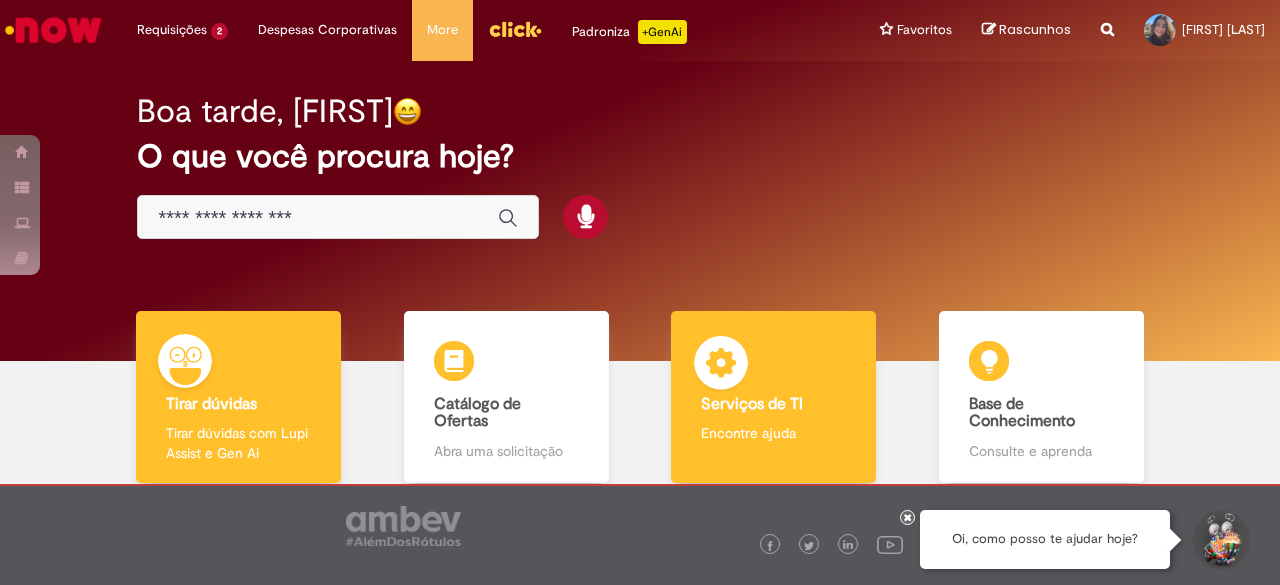 click on "Serviços de TI" at bounding box center (752, 404) 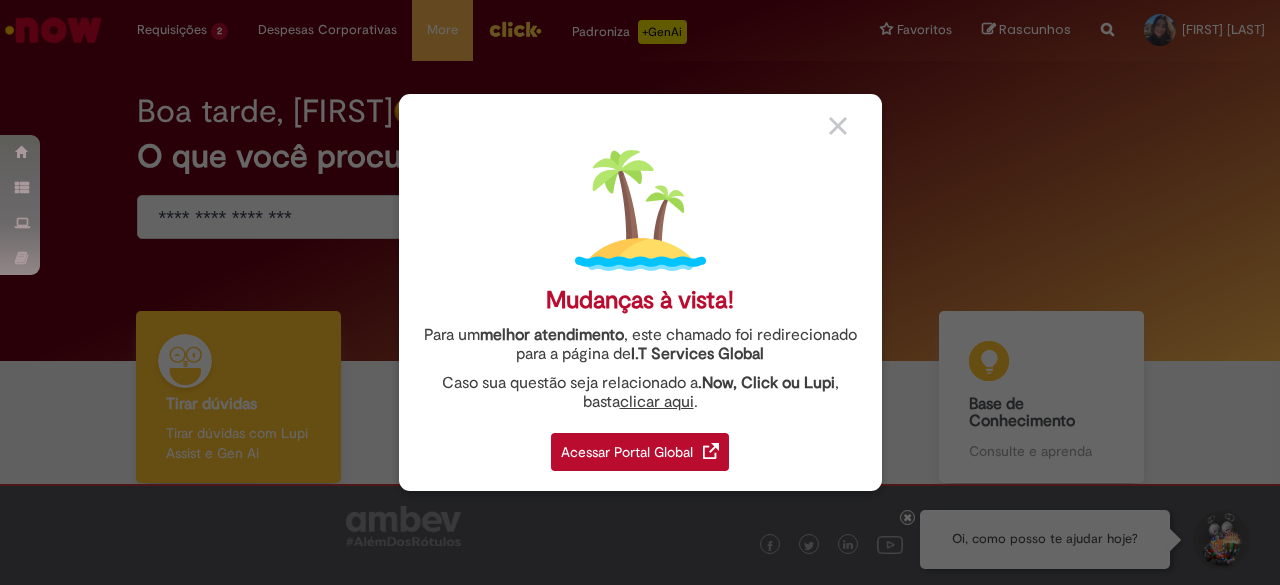 click on "Acessar Portal Global" at bounding box center [640, 452] 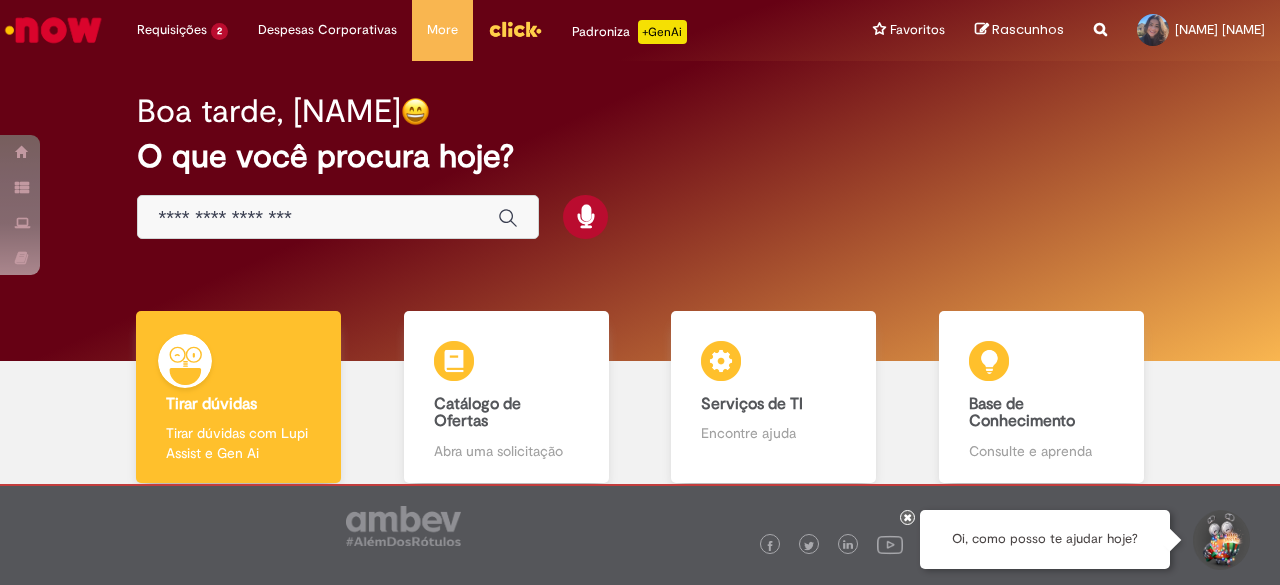 scroll, scrollTop: 0, scrollLeft: 0, axis: both 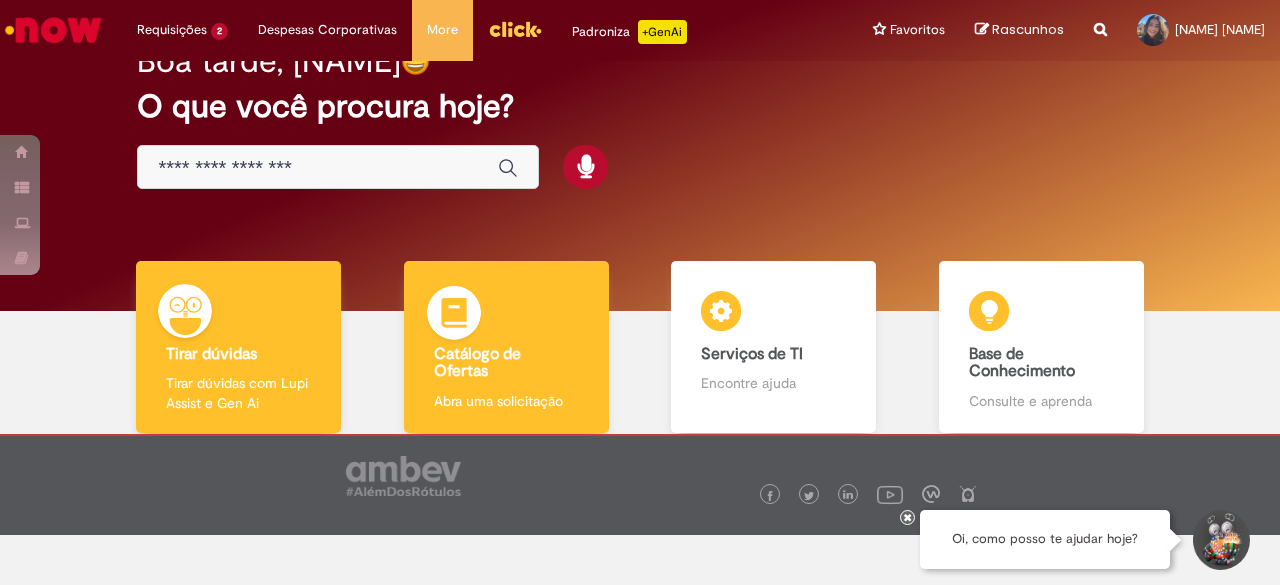 click on "Catálogo de Ofertas" at bounding box center [477, 363] 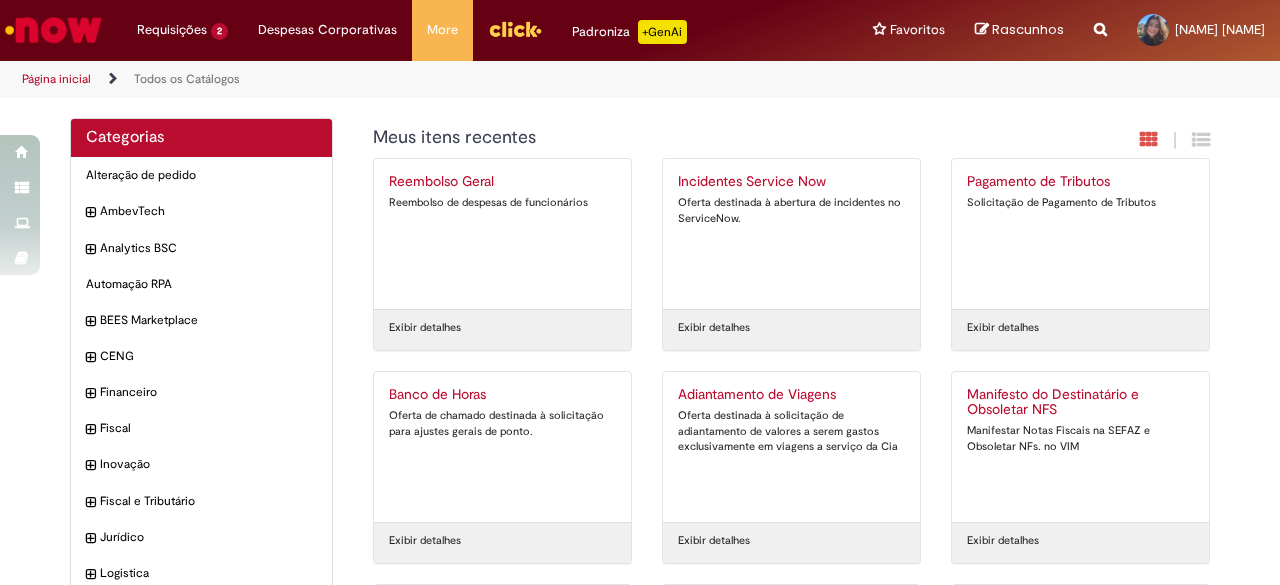 click on "Incidentes Service Now" at bounding box center (791, 182) 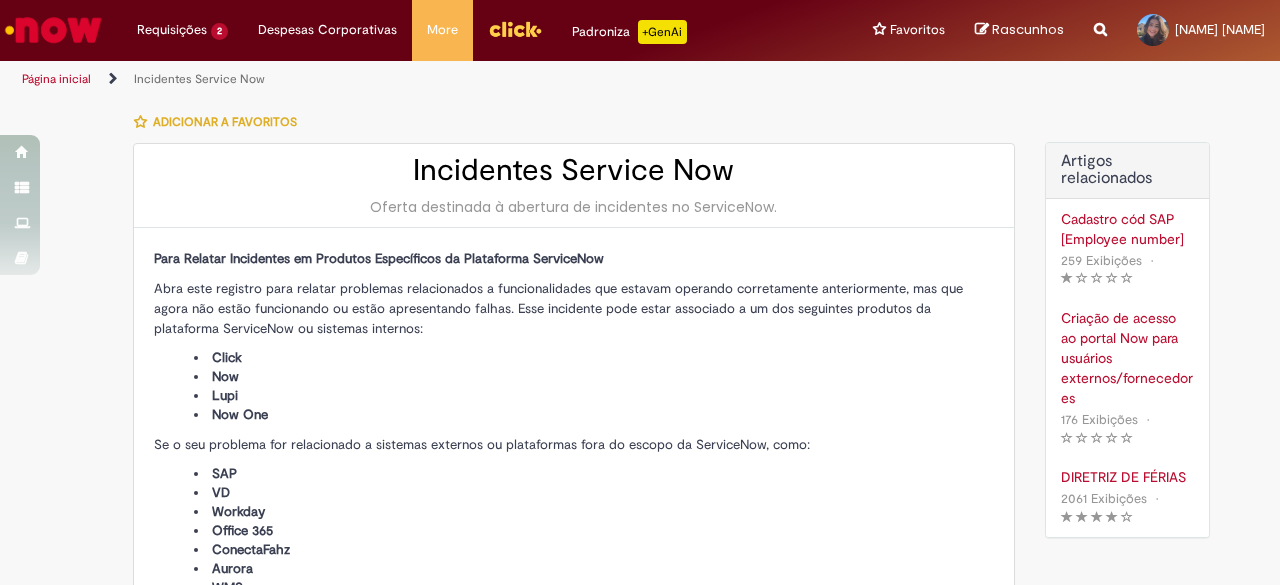 type on "**********" 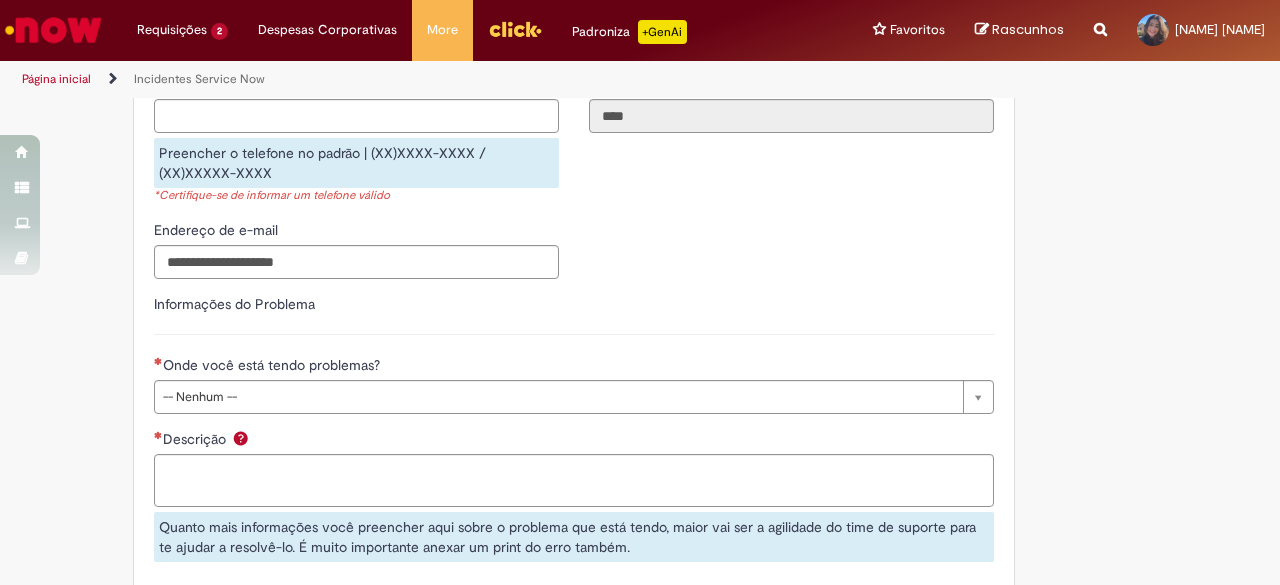 scroll, scrollTop: 818, scrollLeft: 0, axis: vertical 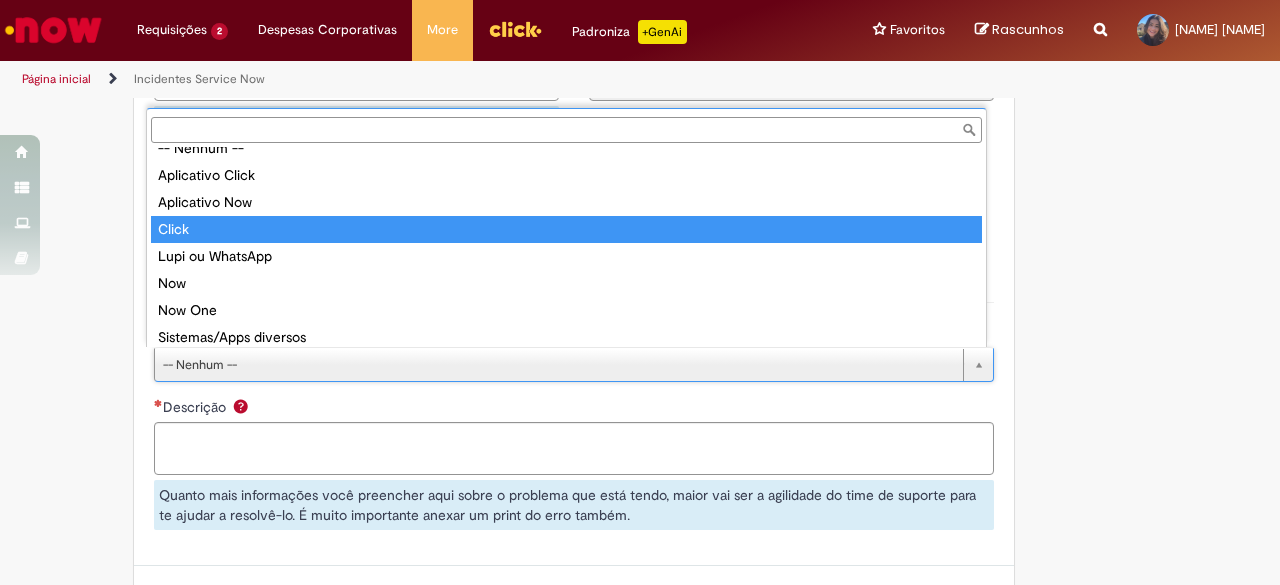 type on "*****" 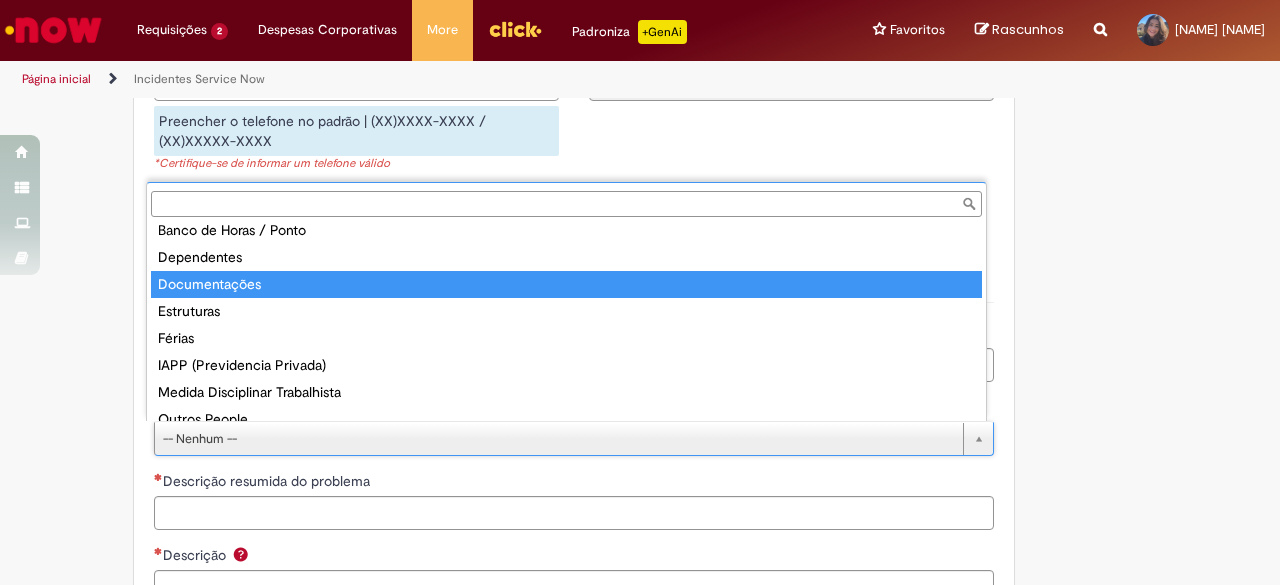 scroll, scrollTop: 212, scrollLeft: 0, axis: vertical 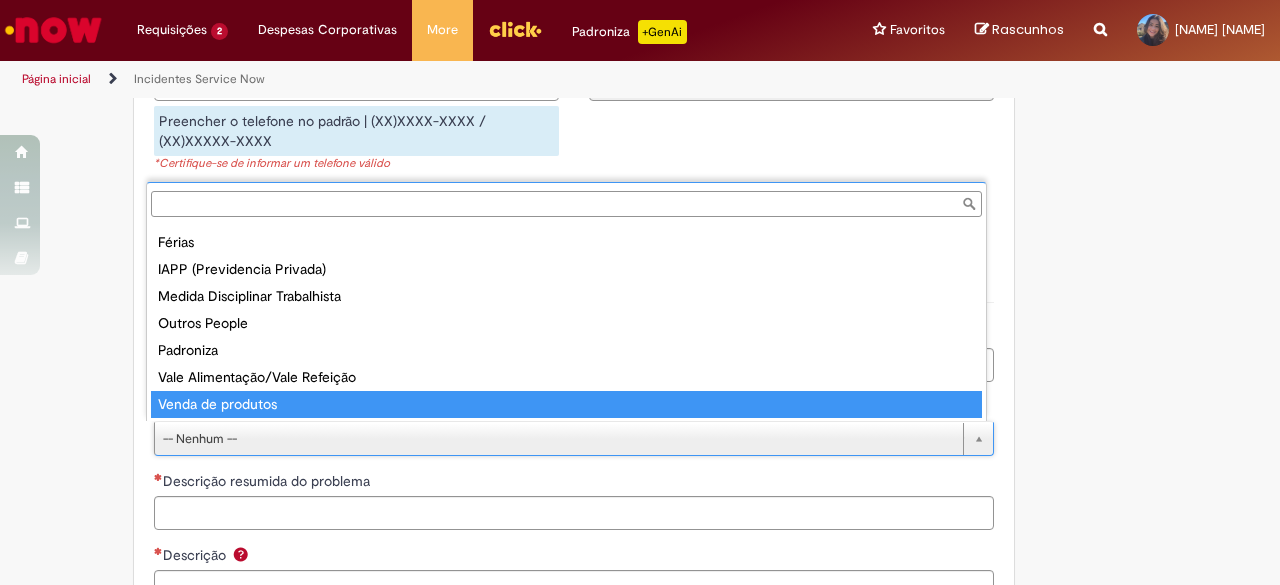 type on "**********" 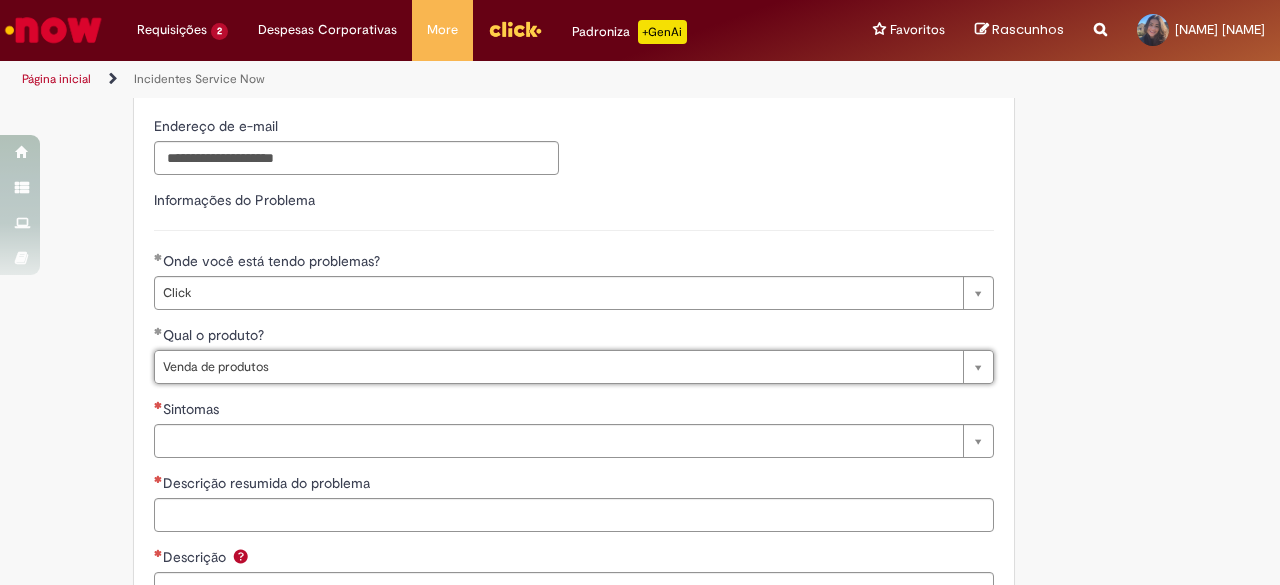 scroll, scrollTop: 918, scrollLeft: 0, axis: vertical 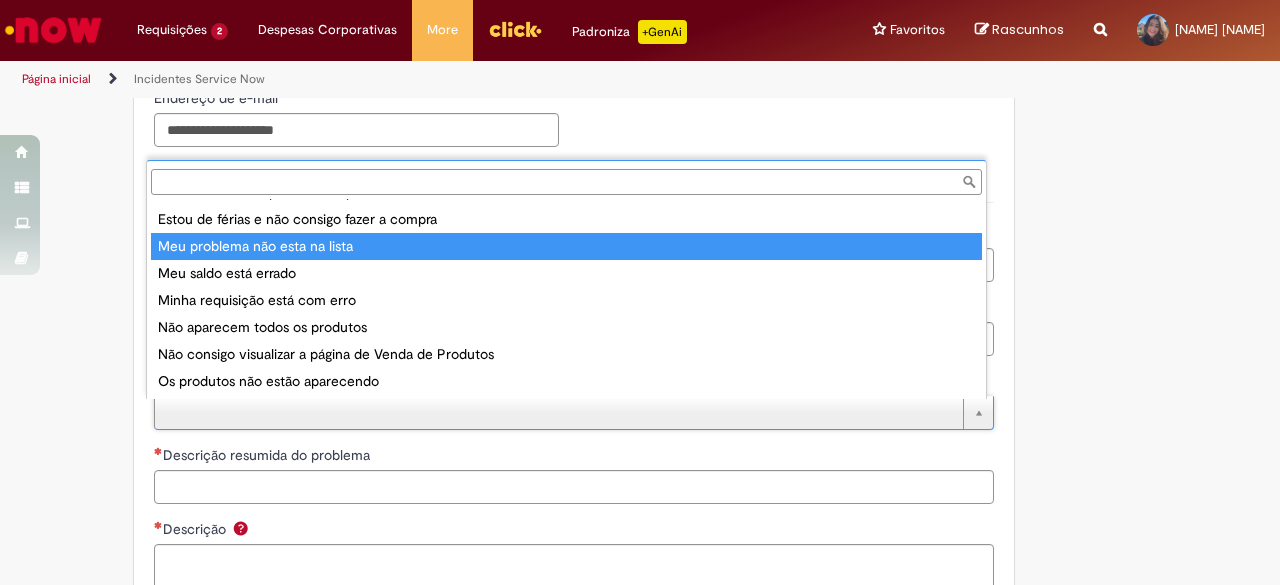 type on "**********" 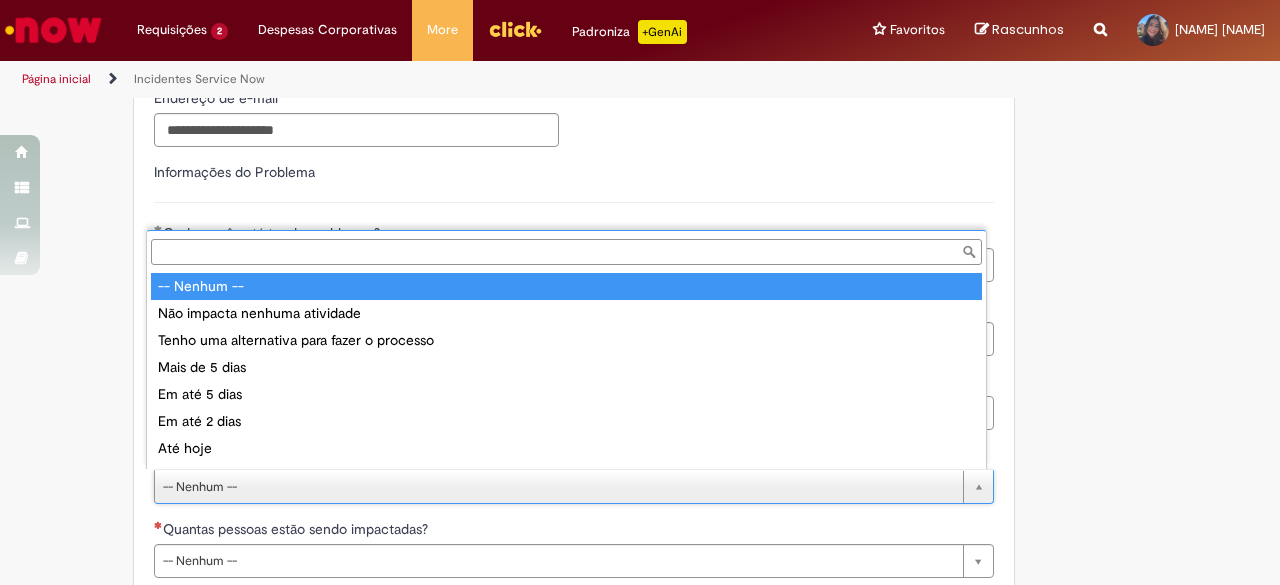 scroll, scrollTop: 16, scrollLeft: 0, axis: vertical 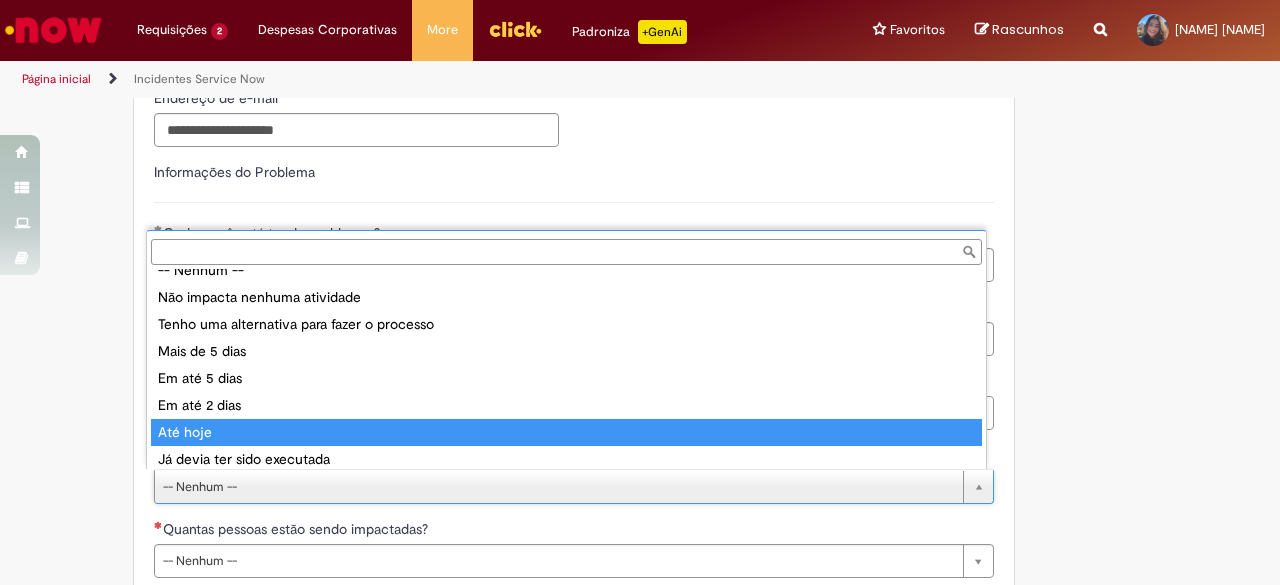 type on "********" 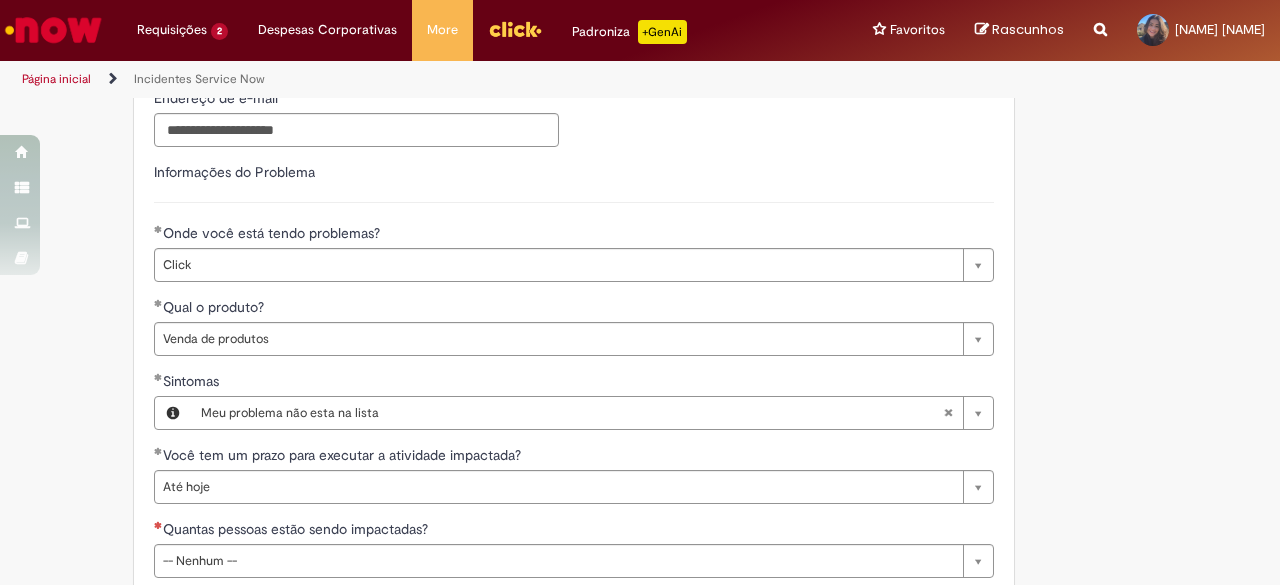 click on "**********" at bounding box center [574, 488] 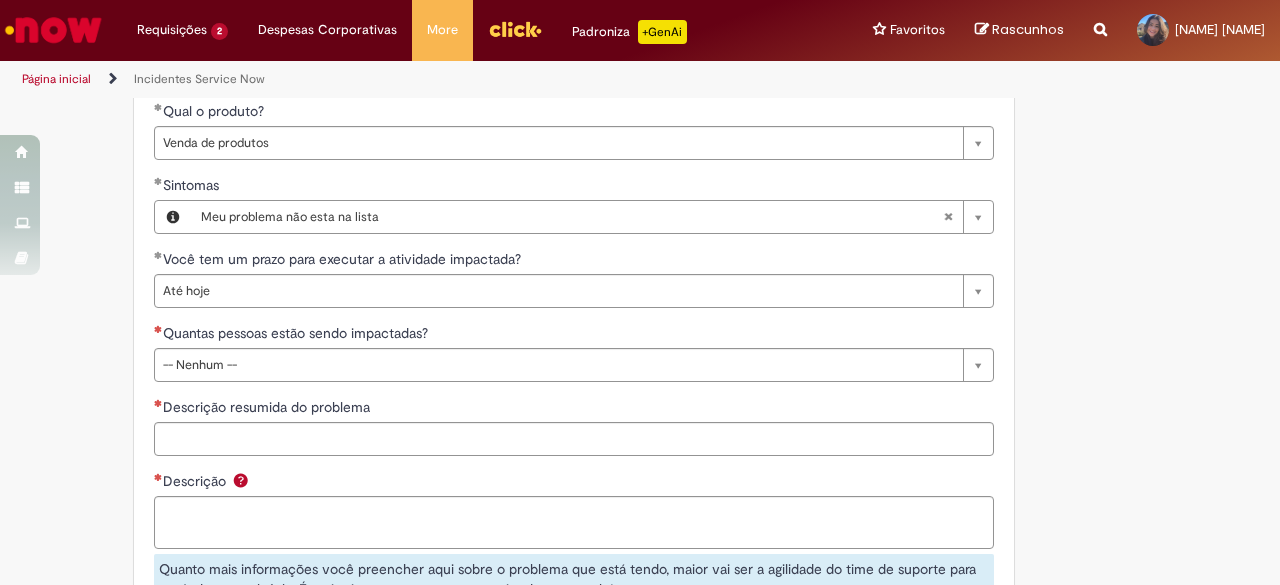 scroll, scrollTop: 1118, scrollLeft: 0, axis: vertical 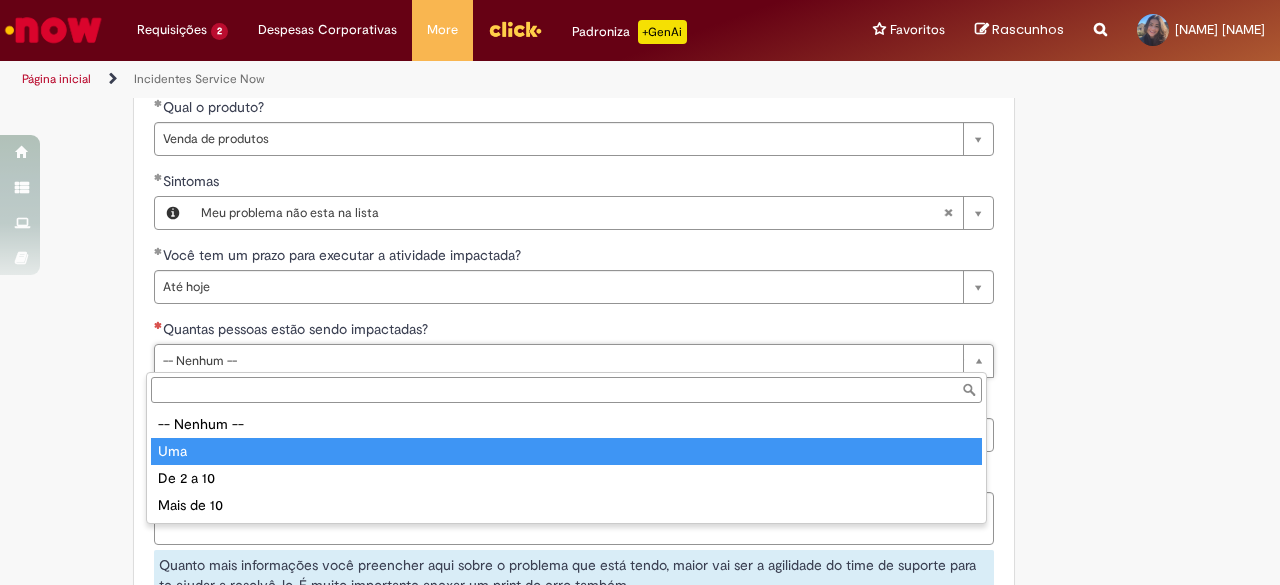 type on "***" 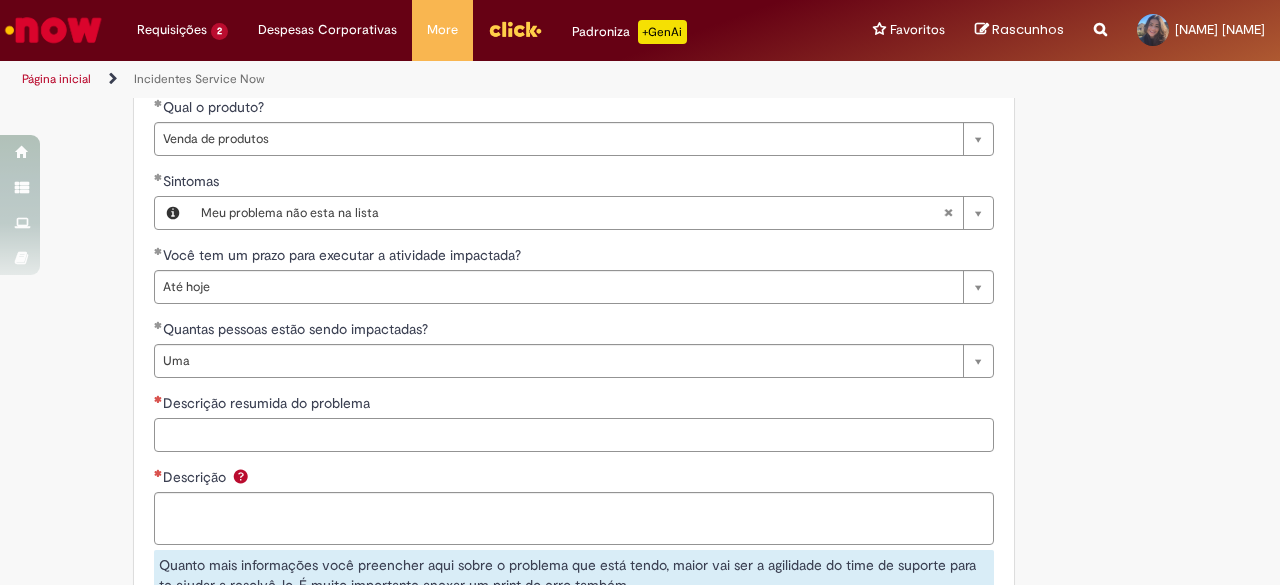 click on "Descrição resumida do problema" at bounding box center (574, 435) 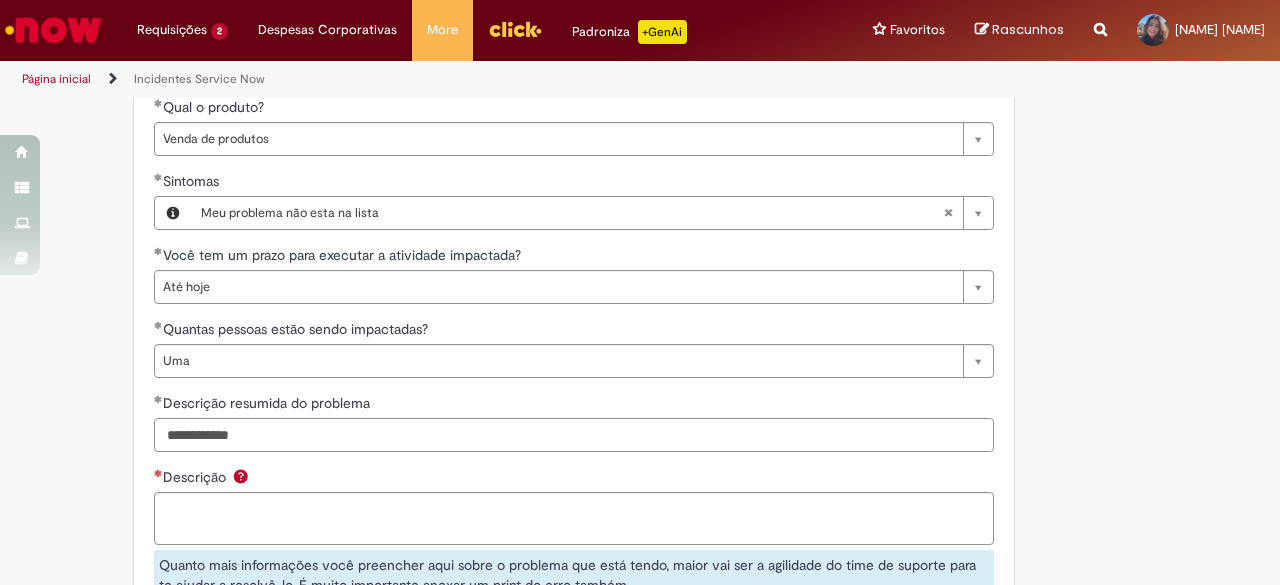 type on "**********" 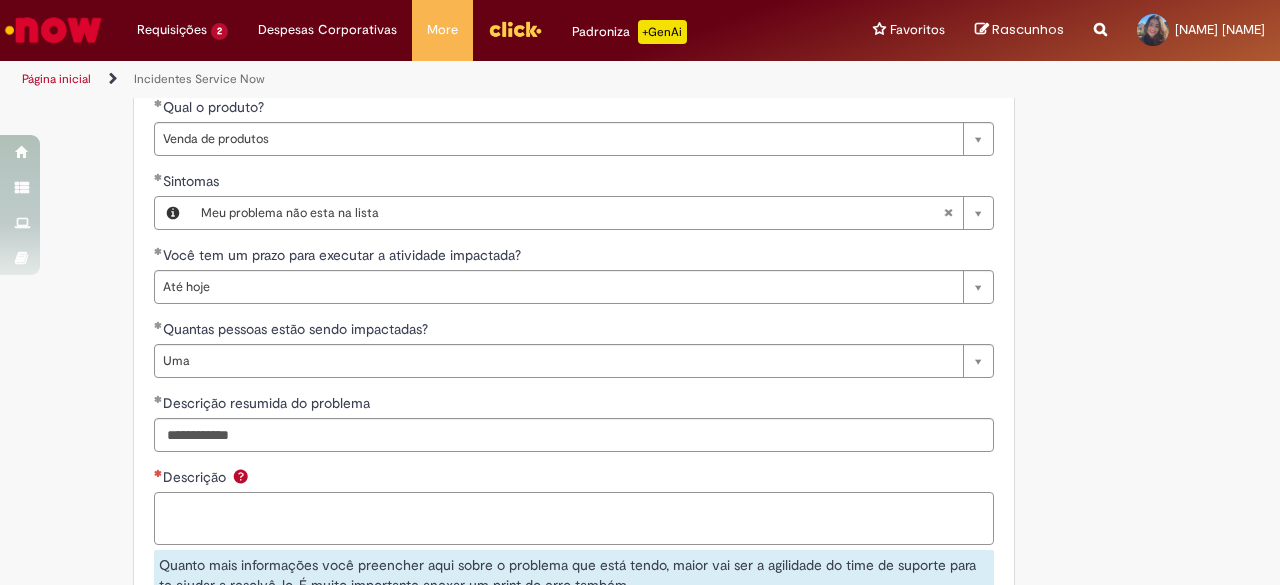 click on "Descrição" at bounding box center [574, 518] 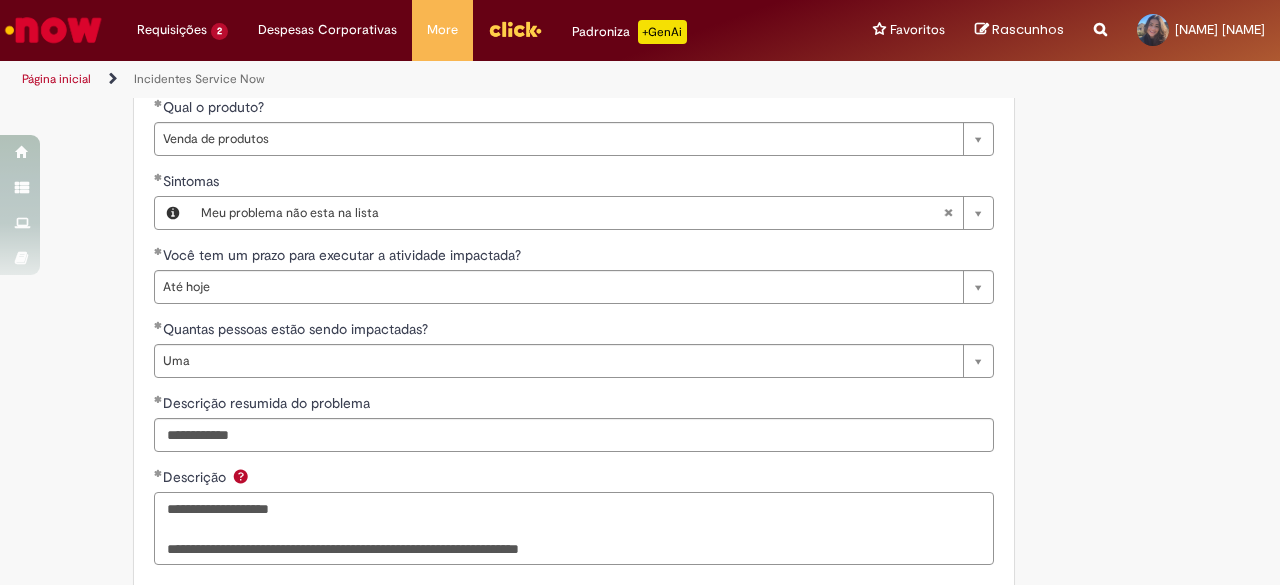 drag, startPoint x: 644, startPoint y: 542, endPoint x: 628, endPoint y: 543, distance: 16.03122 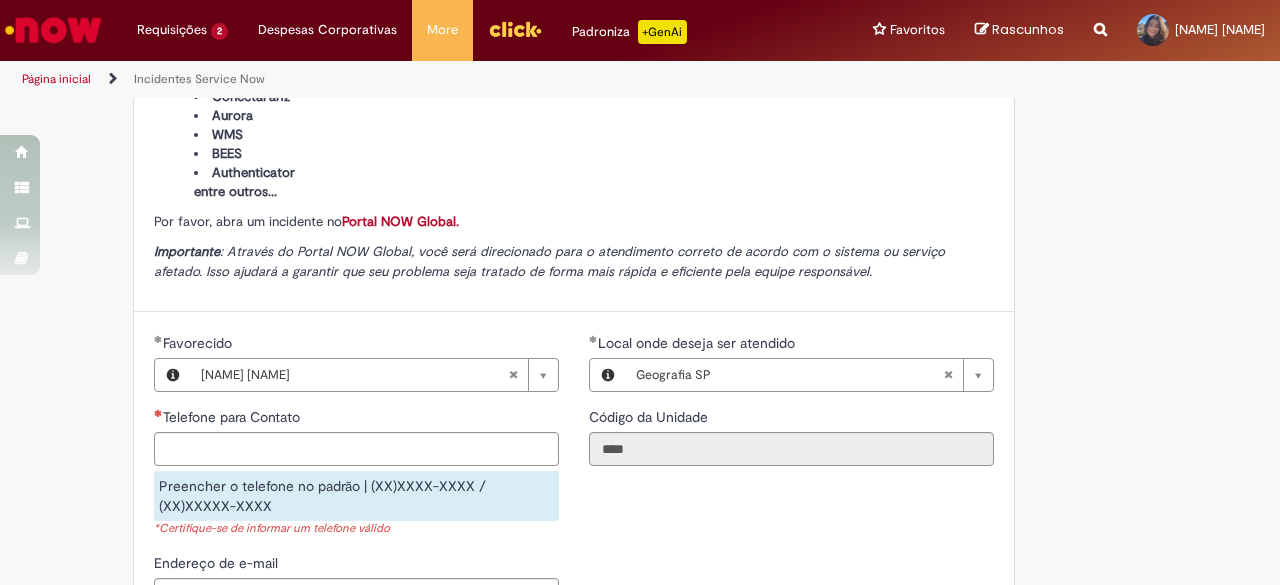 scroll, scrollTop: 447, scrollLeft: 0, axis: vertical 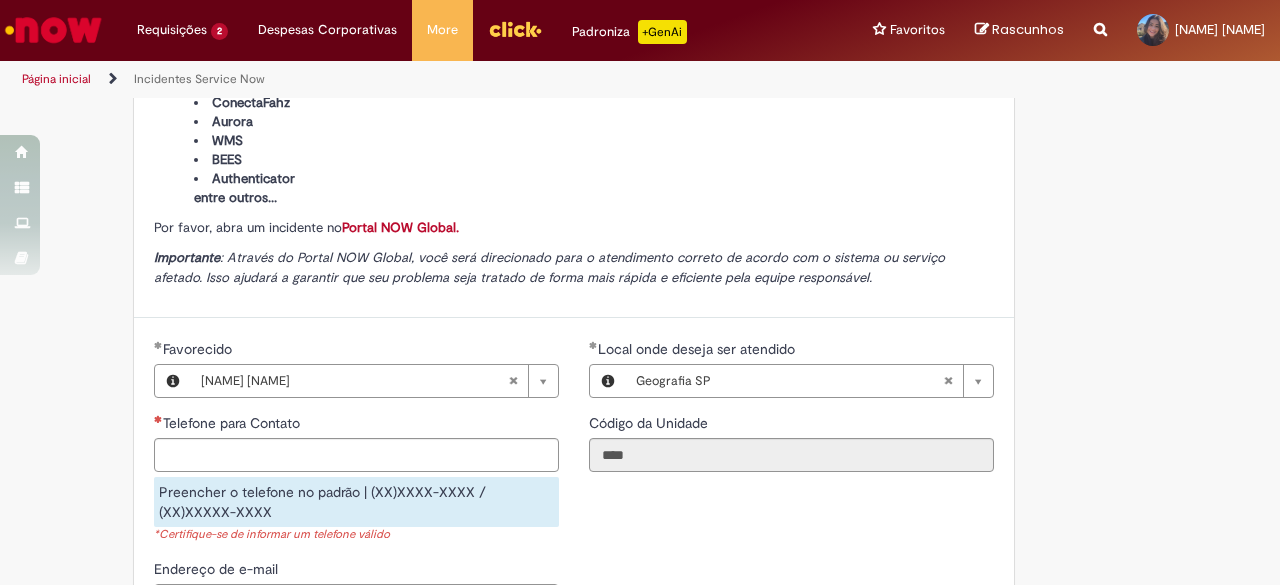 type on "**********" 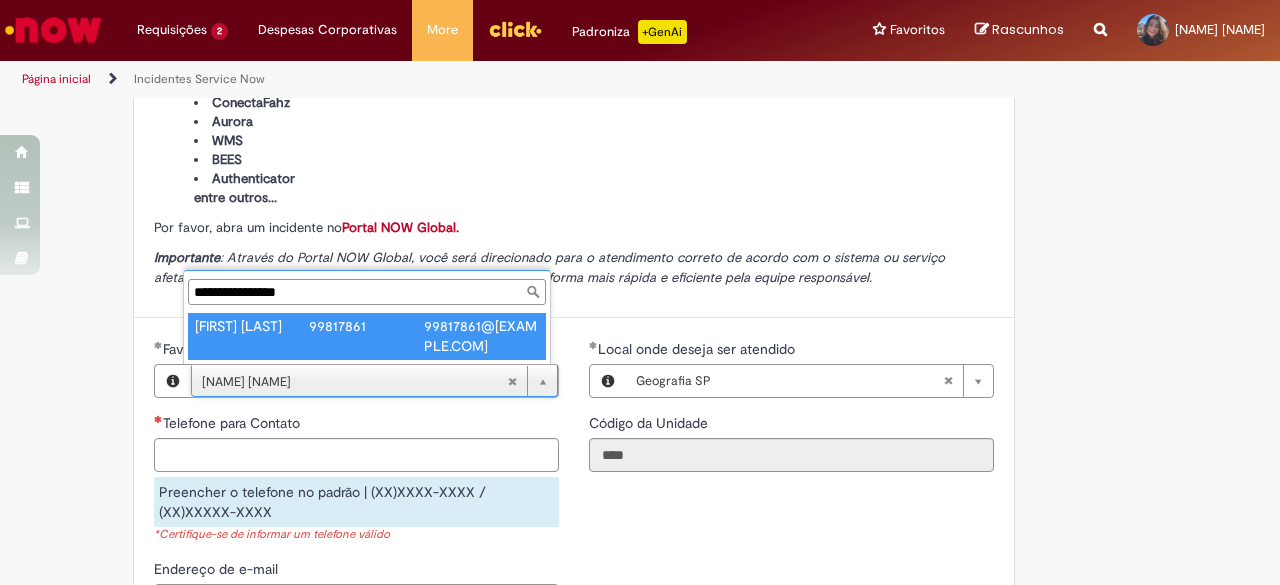 type on "**********" 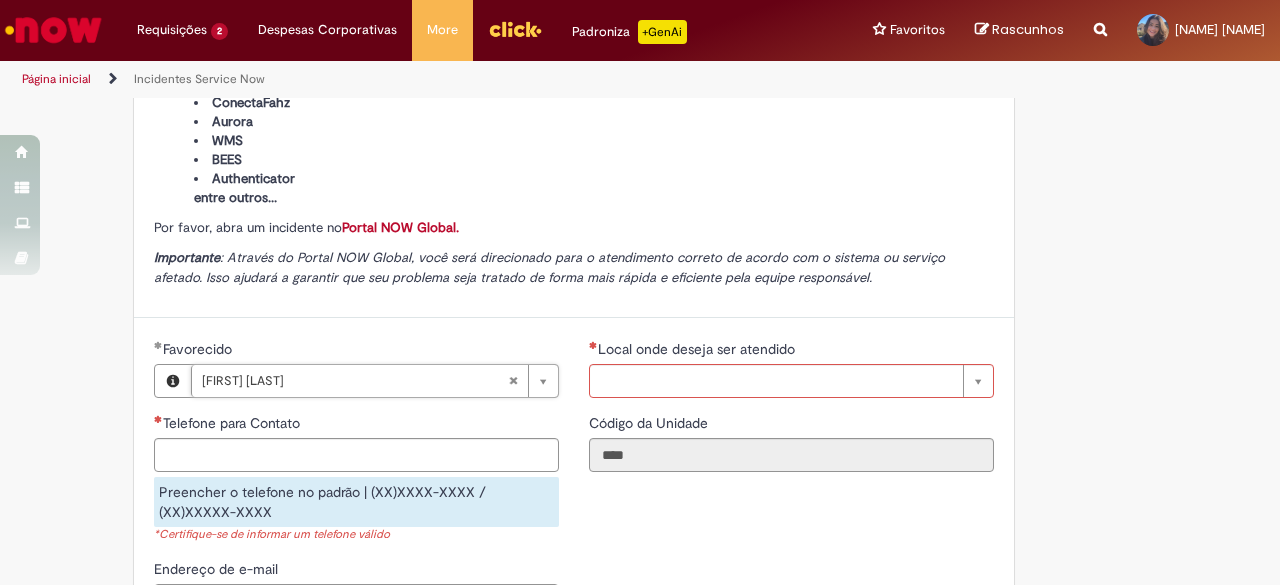 type on "**********" 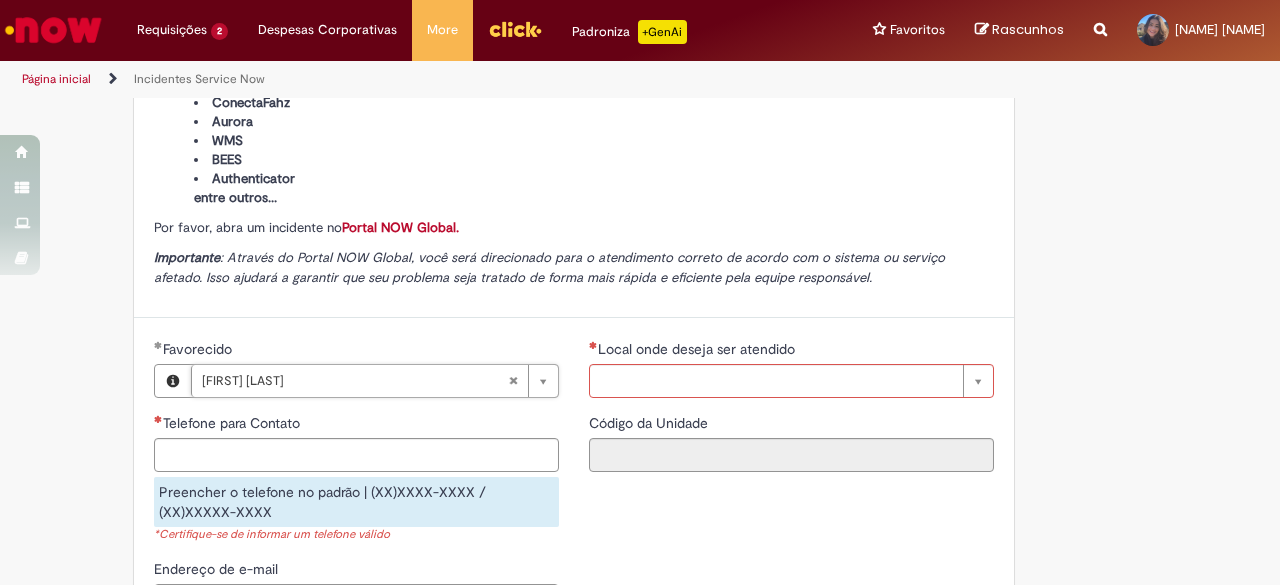 scroll, scrollTop: 0, scrollLeft: 80, axis: horizontal 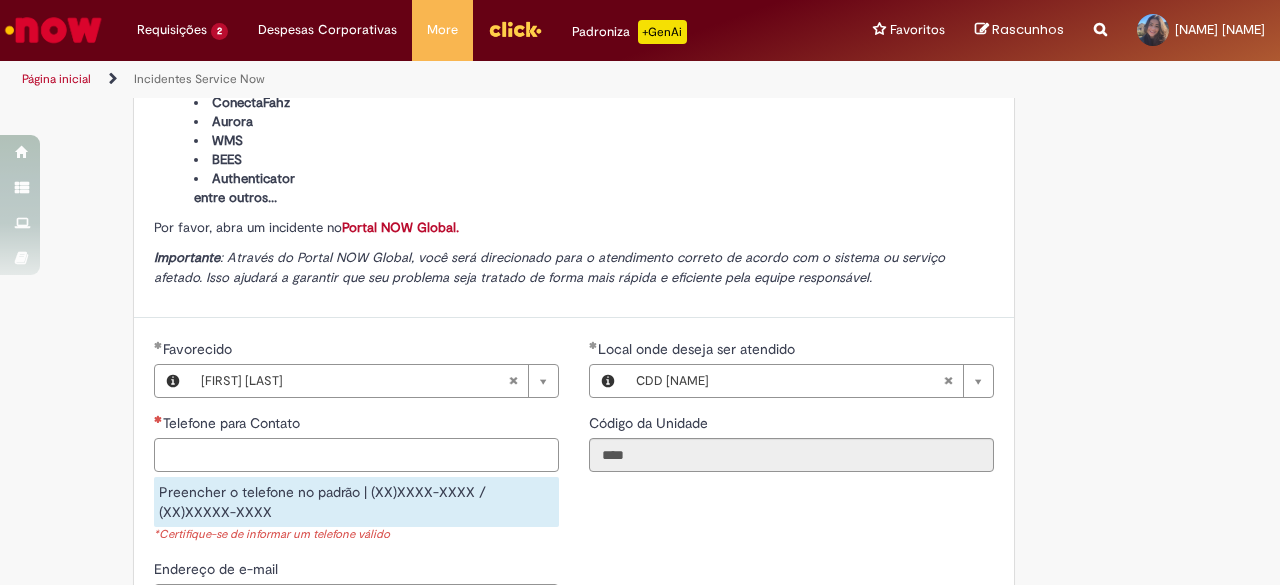 click on "Telefone para Contato" at bounding box center [356, 455] 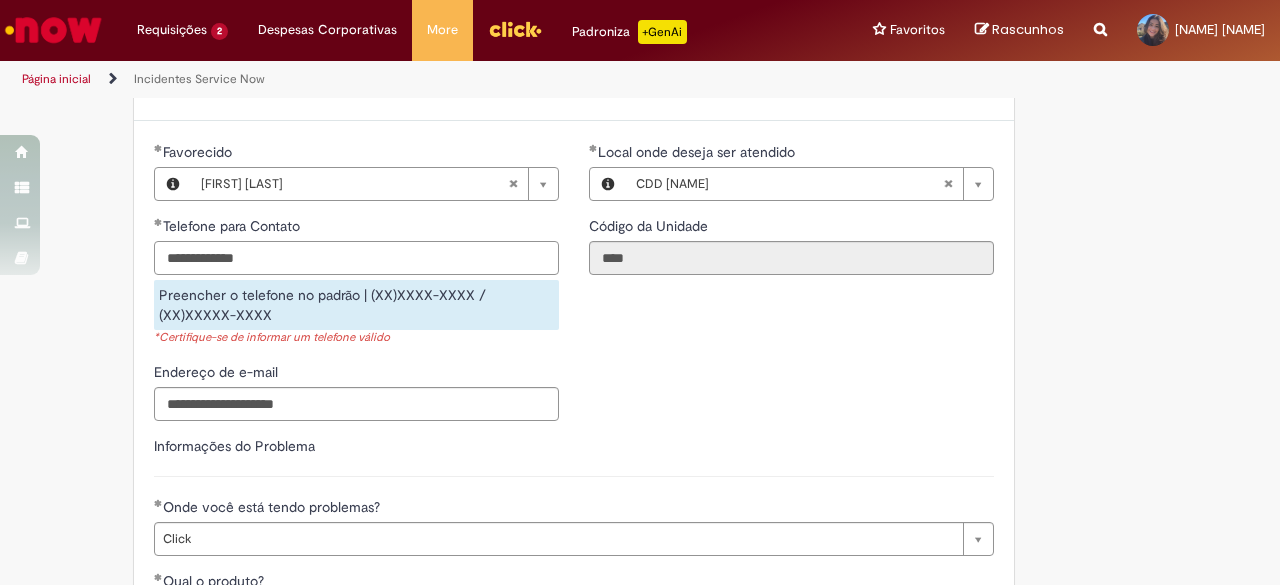 scroll, scrollTop: 647, scrollLeft: 0, axis: vertical 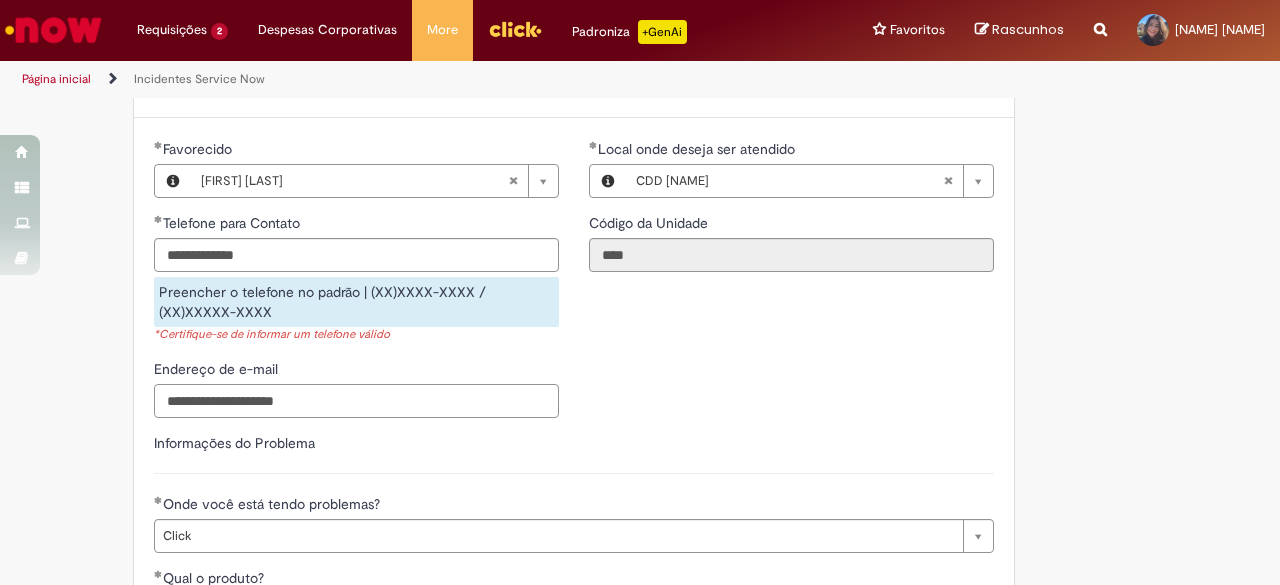 click on "**********" at bounding box center (574, 594) 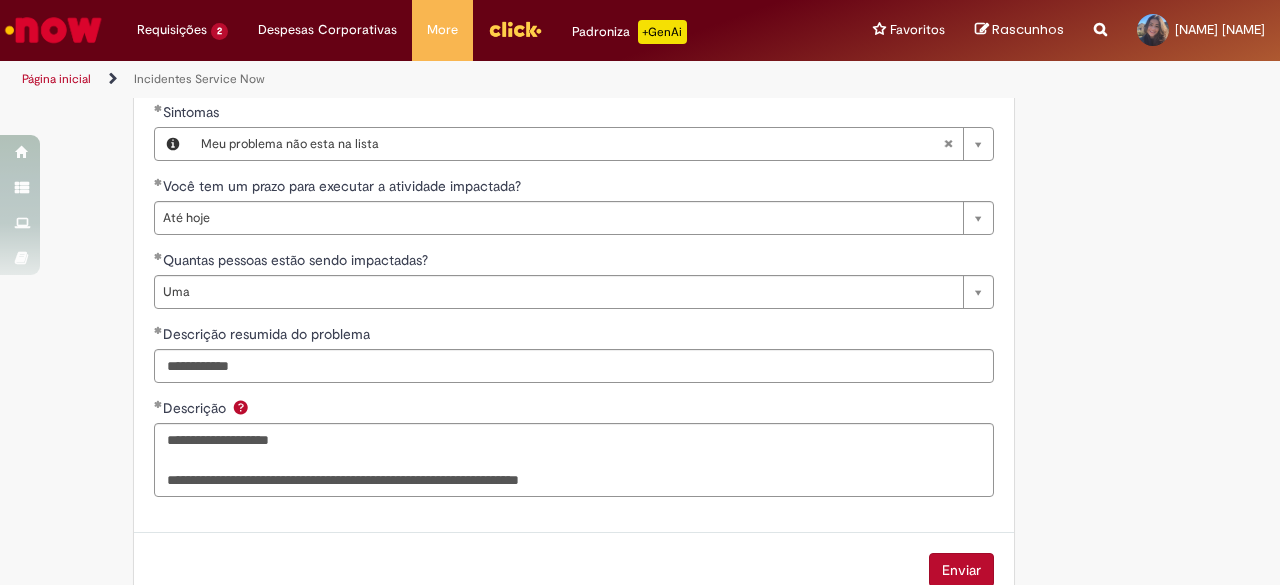 scroll, scrollTop: 1147, scrollLeft: 0, axis: vertical 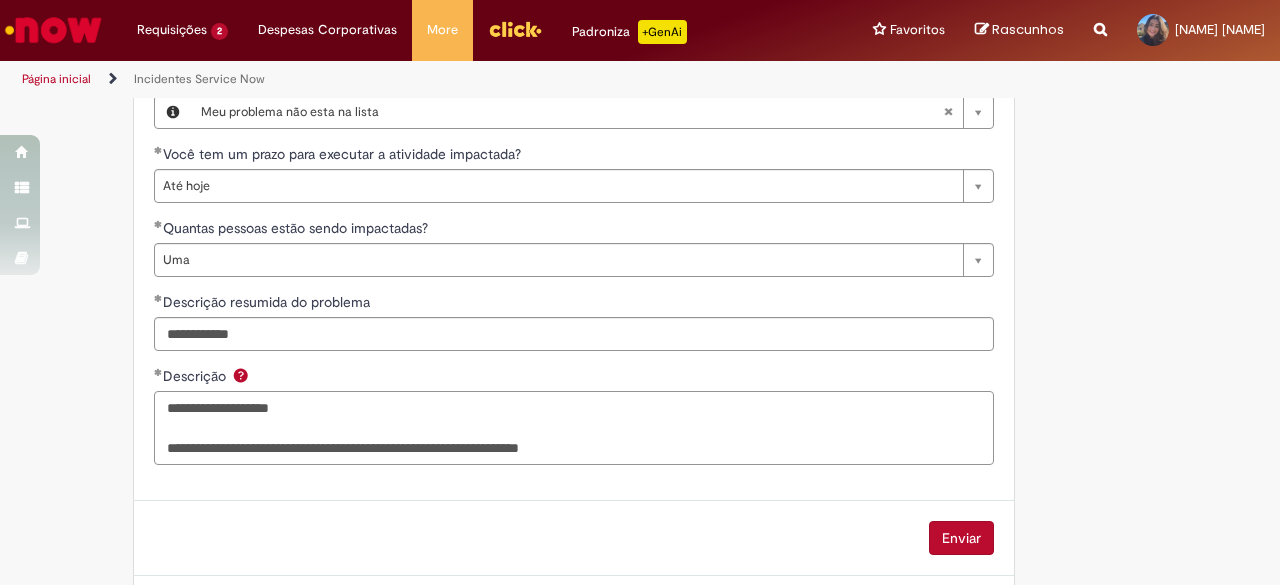 click on "**********" at bounding box center [574, 427] 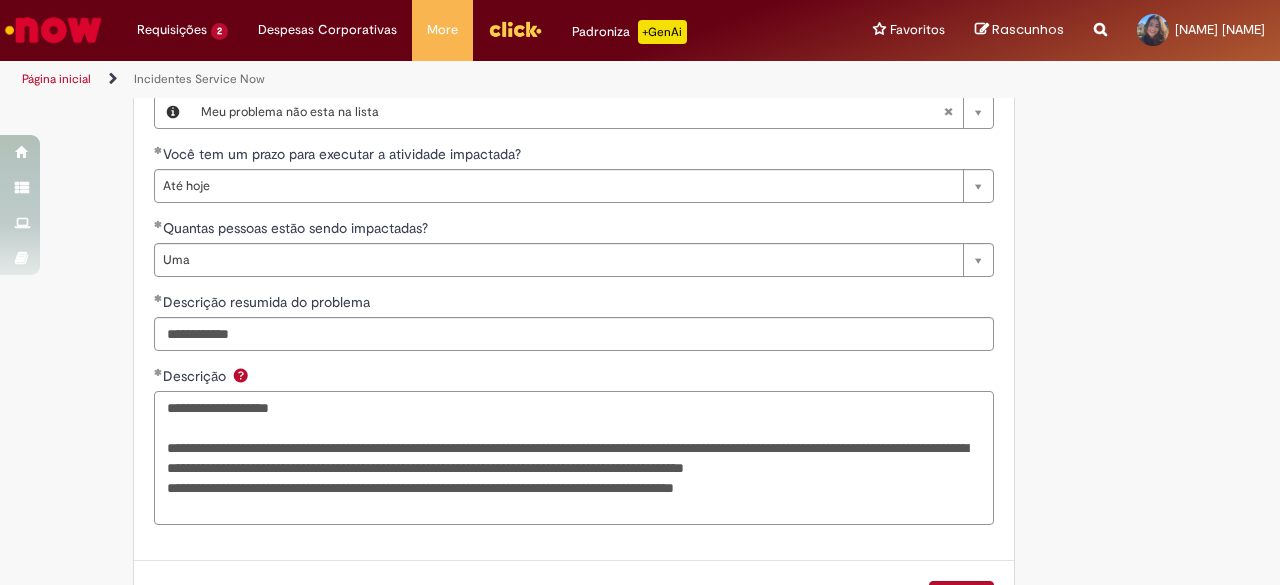click on "**********" at bounding box center [574, 457] 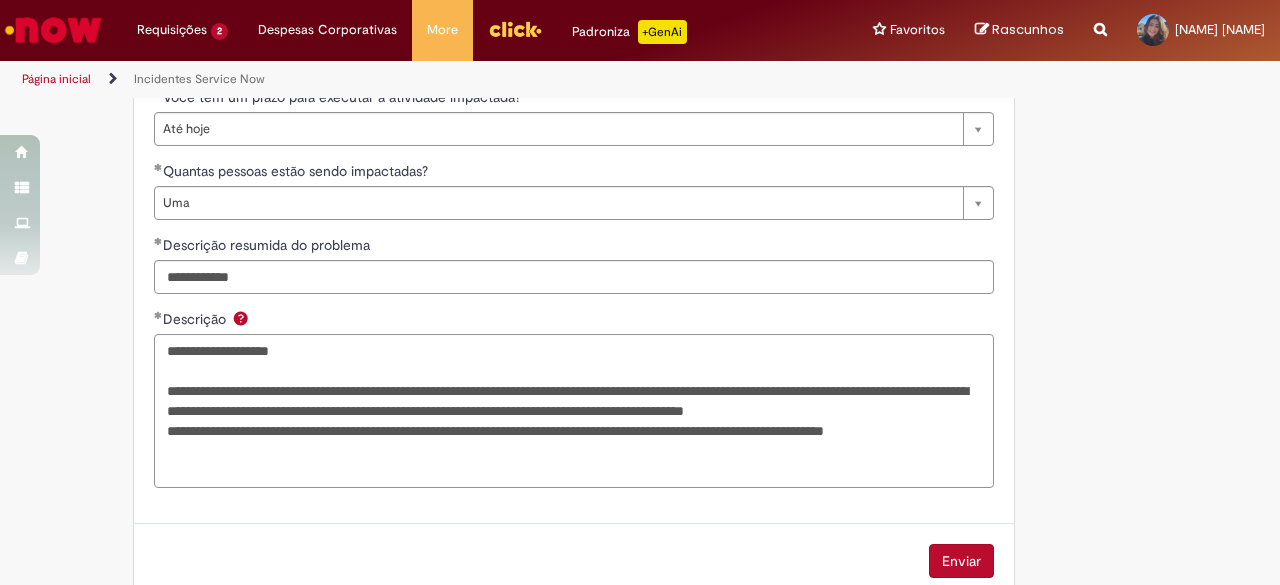 scroll, scrollTop: 1323, scrollLeft: 0, axis: vertical 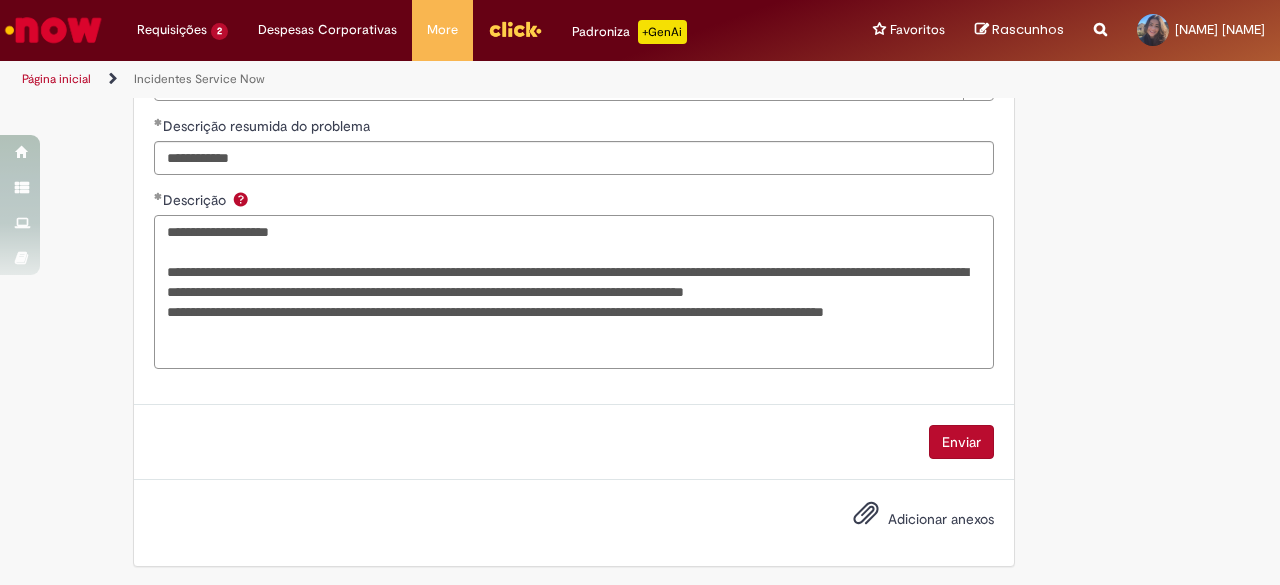 type on "**********" 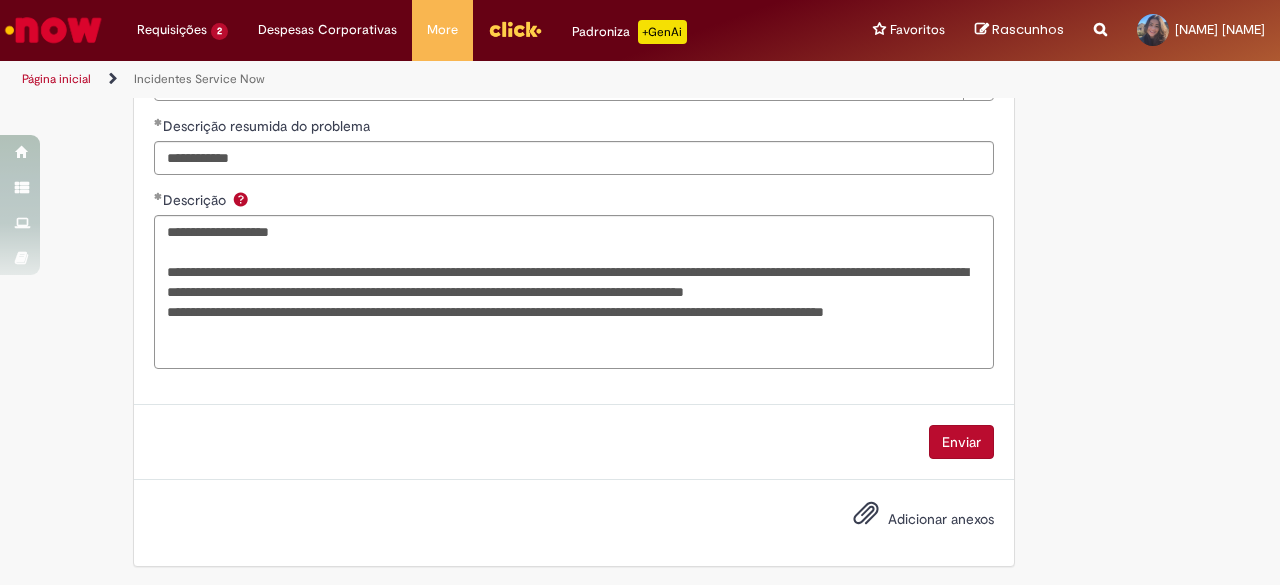 click on "Adicionar anexos" at bounding box center (941, 519) 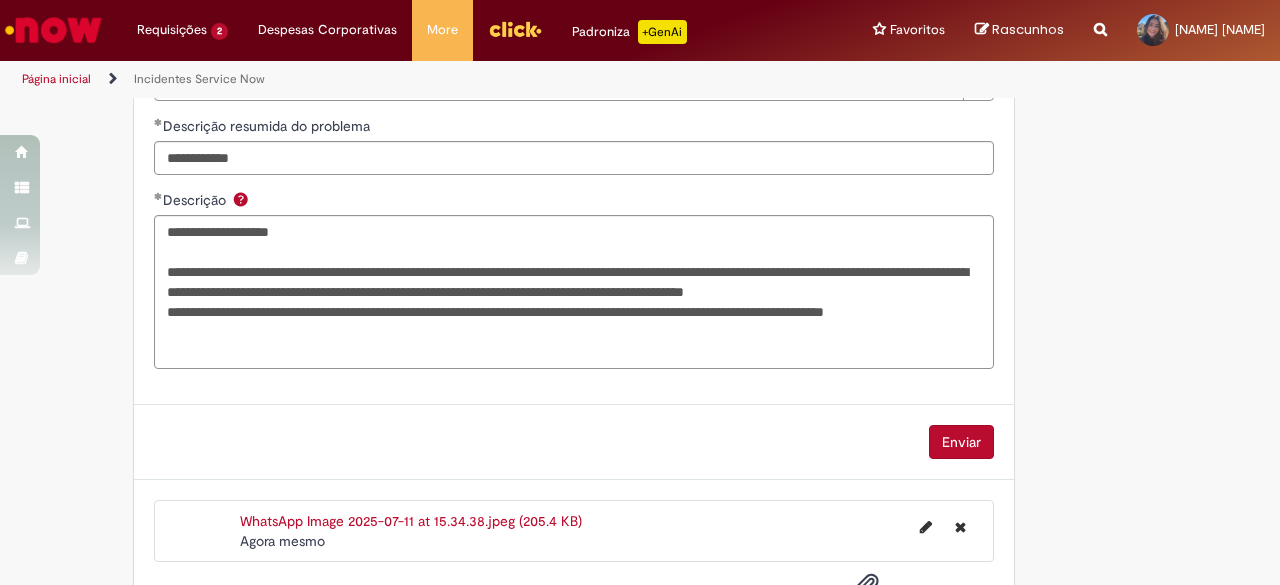 scroll, scrollTop: 1394, scrollLeft: 0, axis: vertical 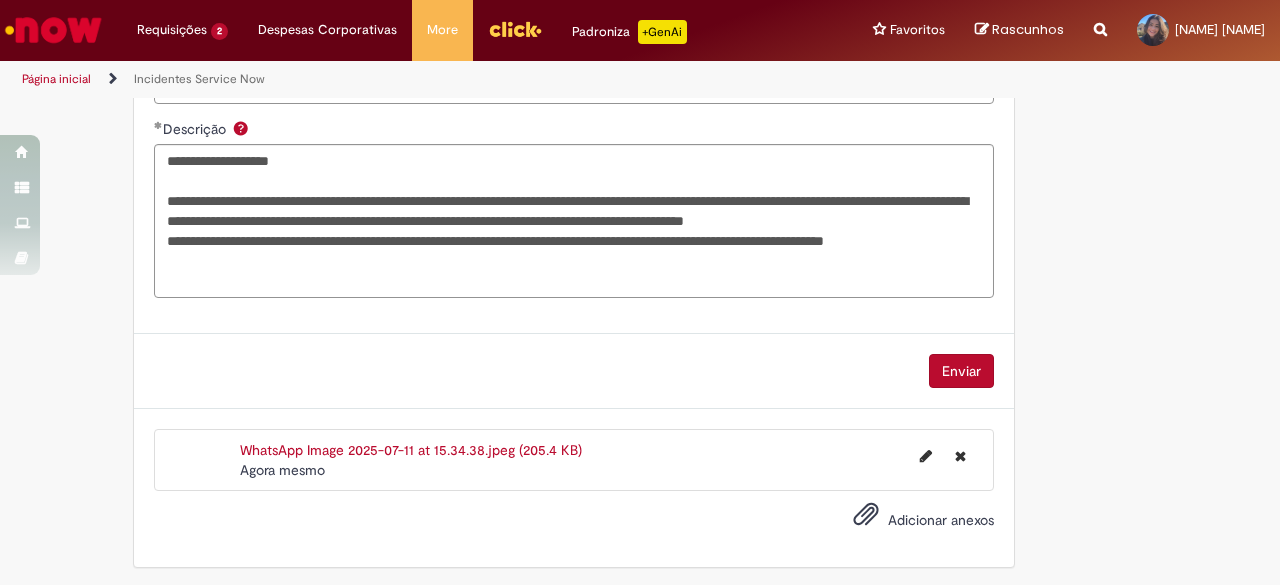 click on "Adicionar anexos" at bounding box center [909, 521] 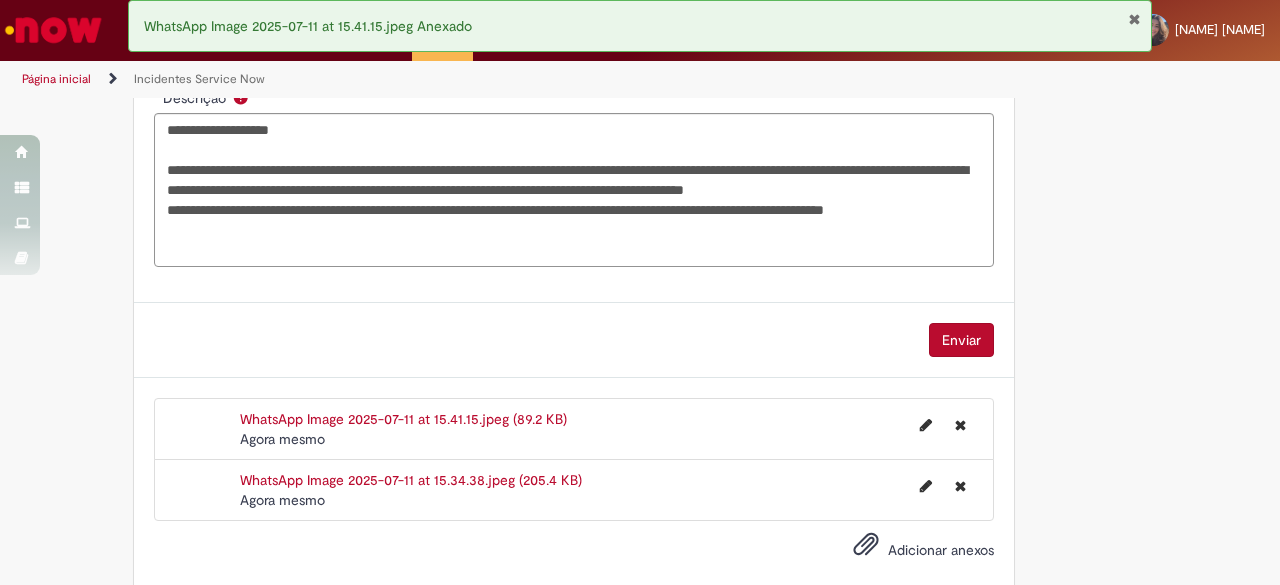 scroll, scrollTop: 1454, scrollLeft: 0, axis: vertical 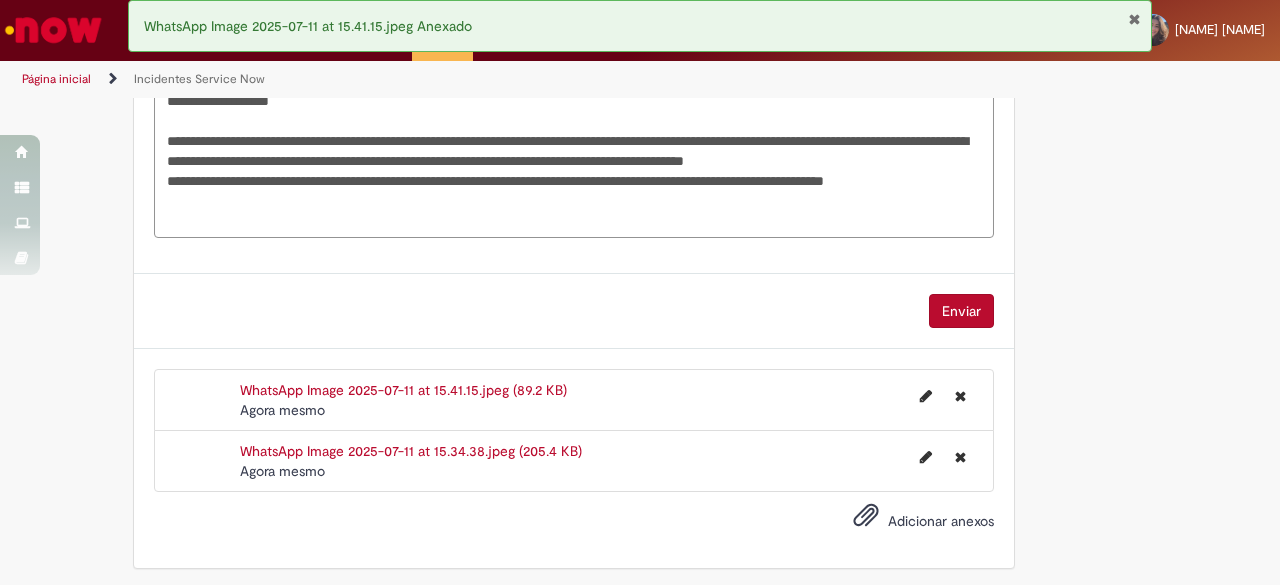 click on "Enviar" at bounding box center (961, 311) 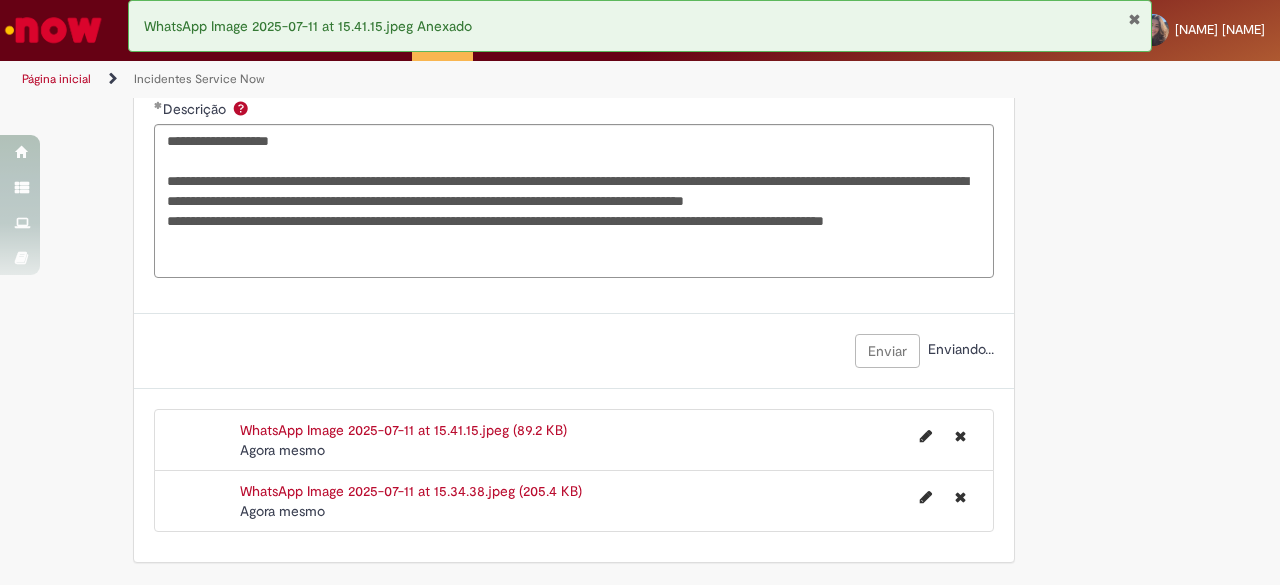 scroll, scrollTop: 1409, scrollLeft: 0, axis: vertical 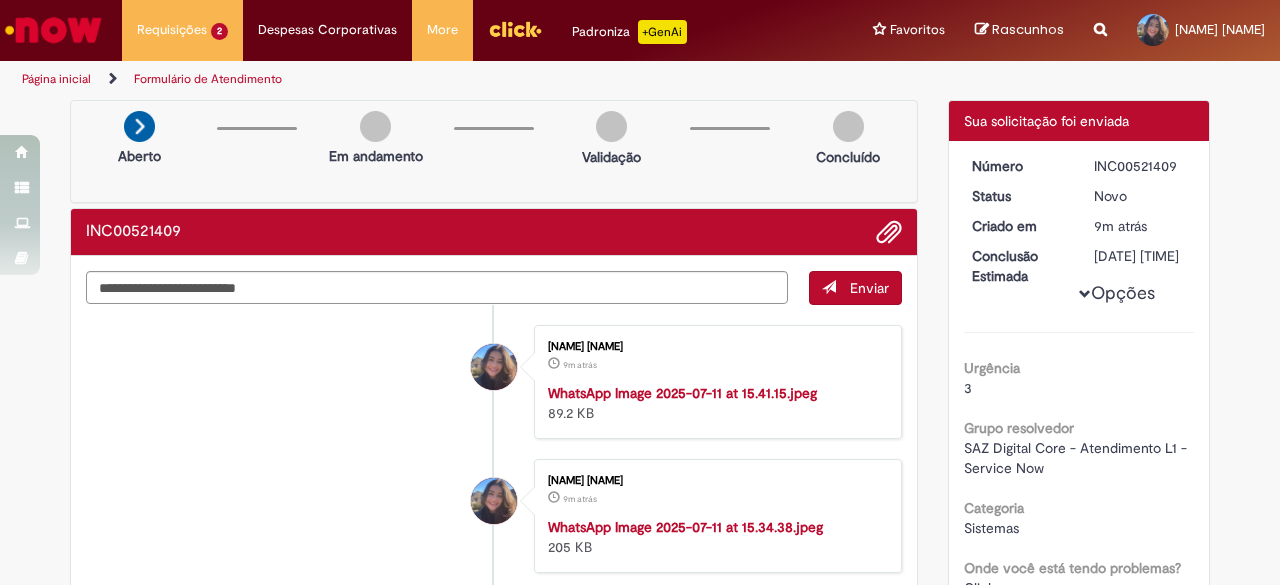 click on "[FIRST] [LAST]
9m atrás 9 minutos atrás
WhatsApp Image 2025-07-11 at 15.41.15.jpeg  89.2 KB
[FIRST] [LAST]
9m atrás 9 minutos atrás
WhatsApp Image 2025-07-11 at 15.34.38.jpeg  205 KB
[FIRST] [LAST]" at bounding box center [494, 537] 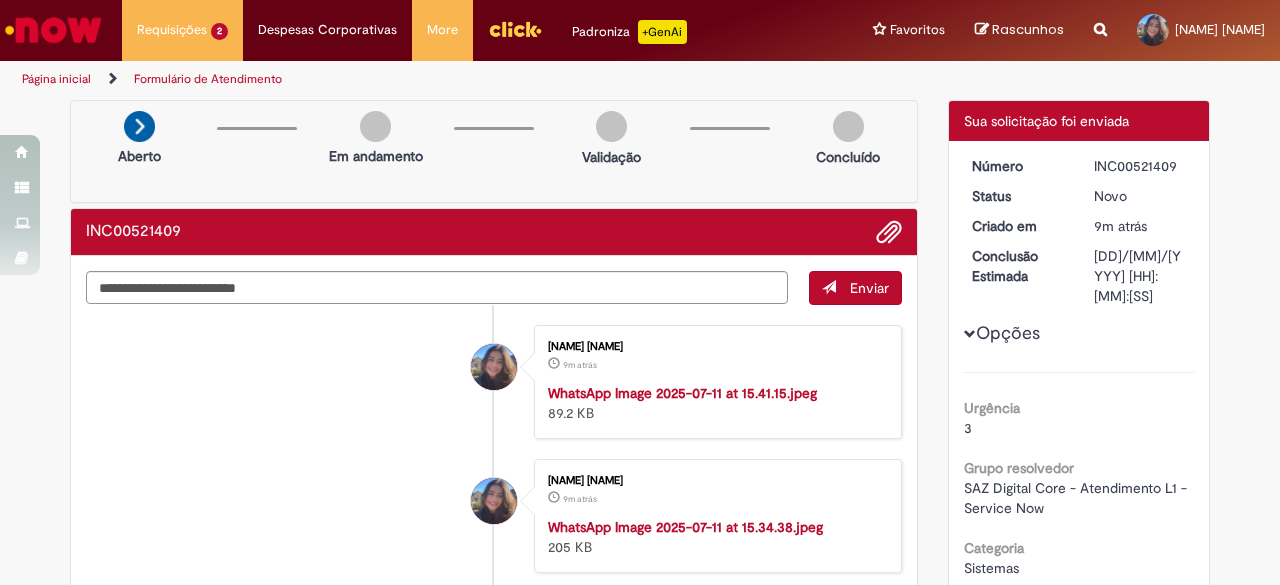 scroll, scrollTop: 0, scrollLeft: 0, axis: both 